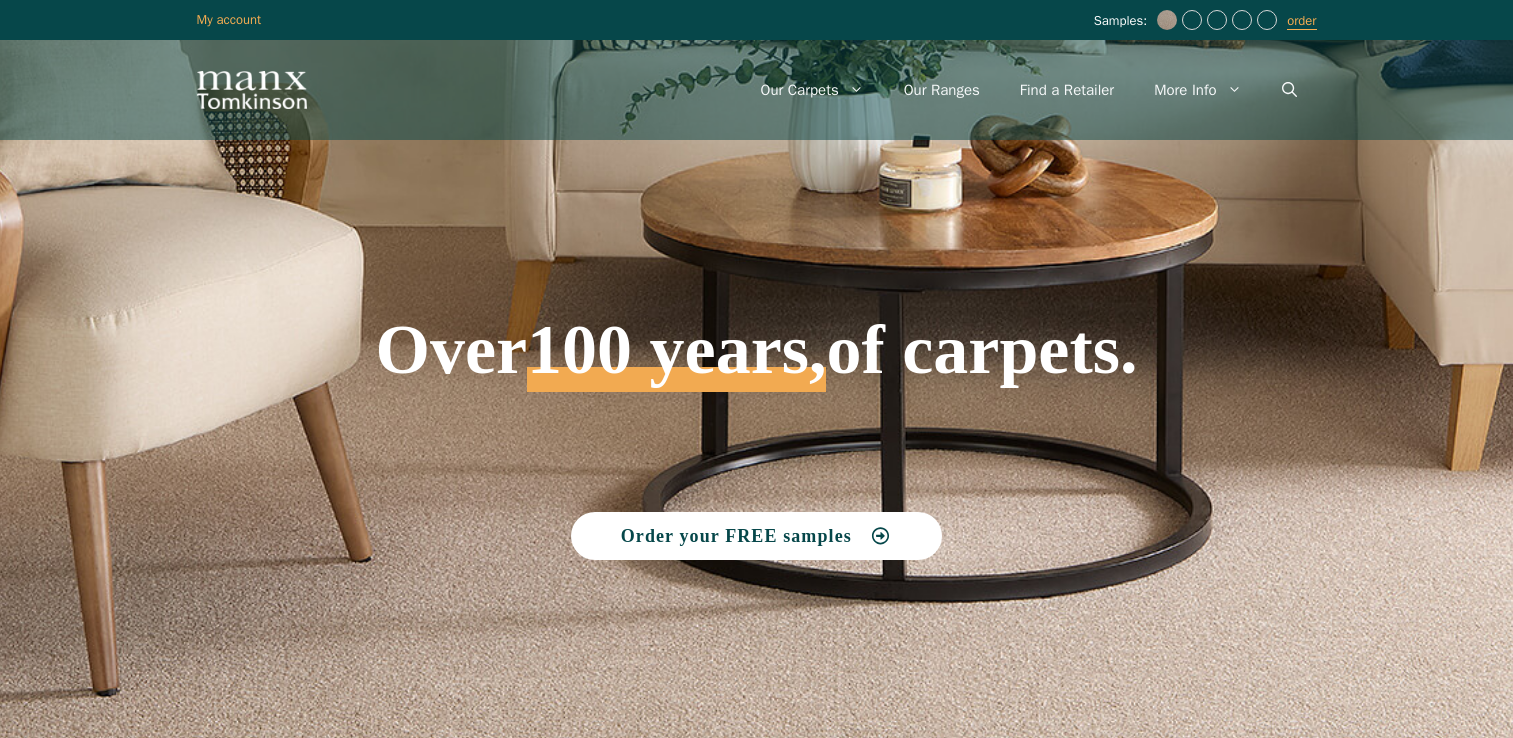 scroll, scrollTop: 0, scrollLeft: 0, axis: both 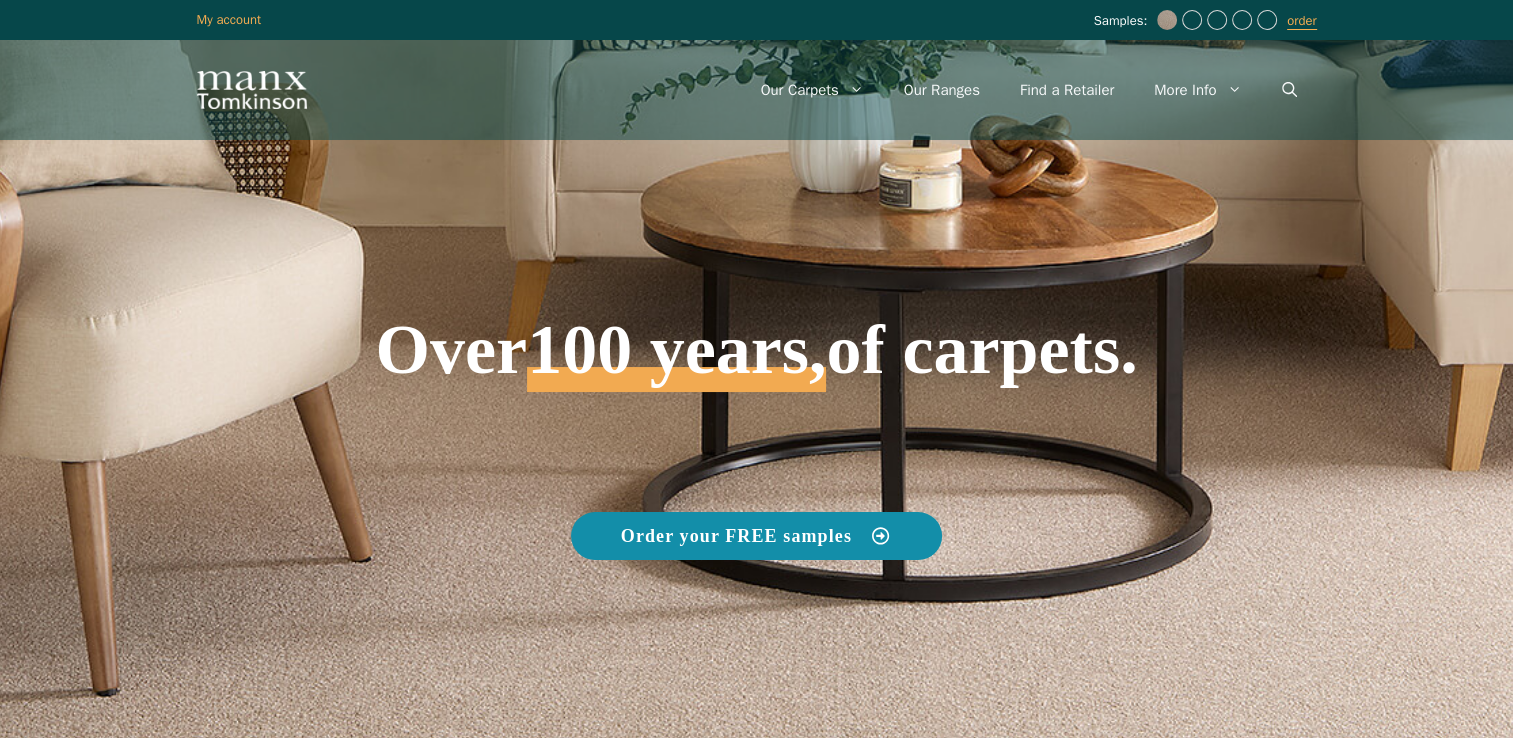 click on "Order your FREE samples" at bounding box center (736, 536) 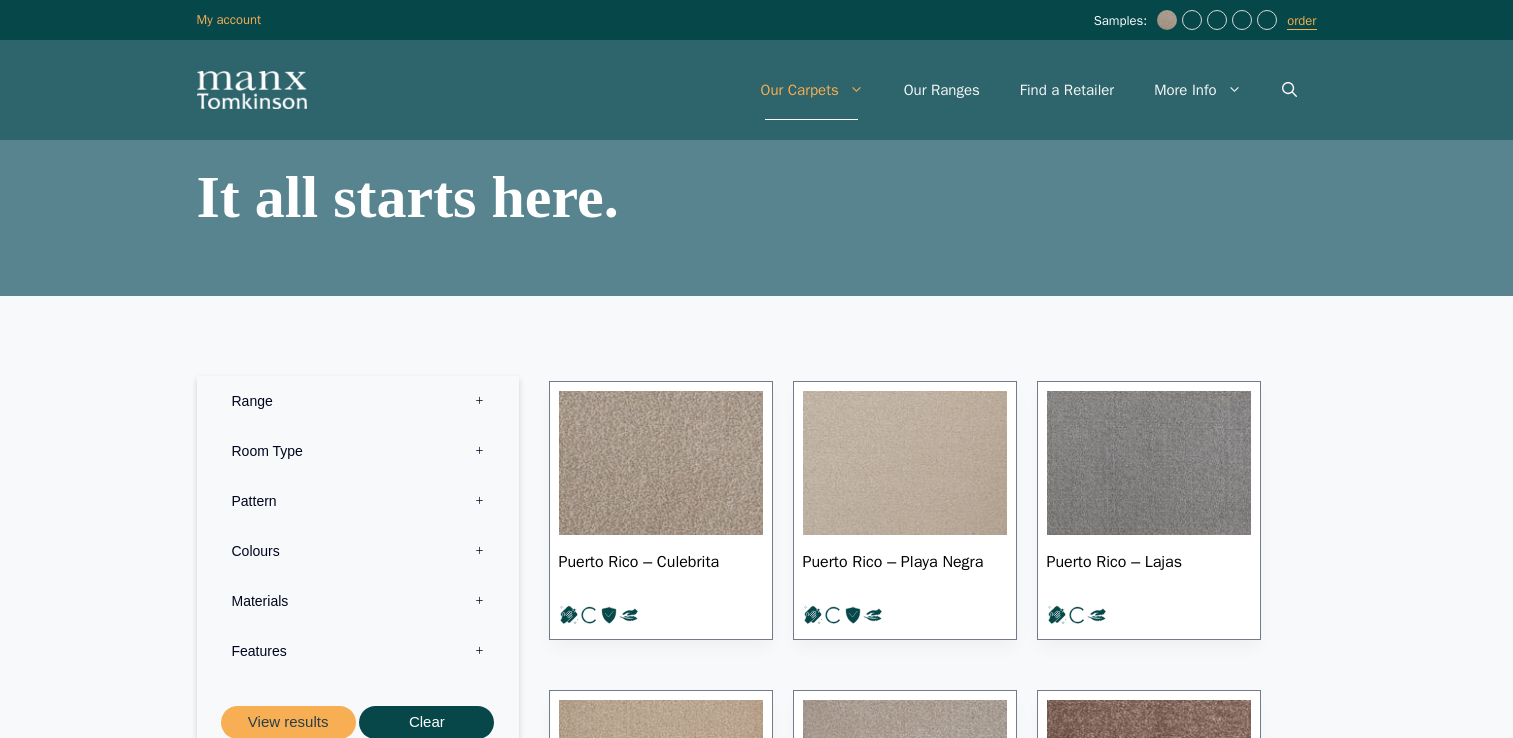scroll, scrollTop: 0, scrollLeft: 0, axis: both 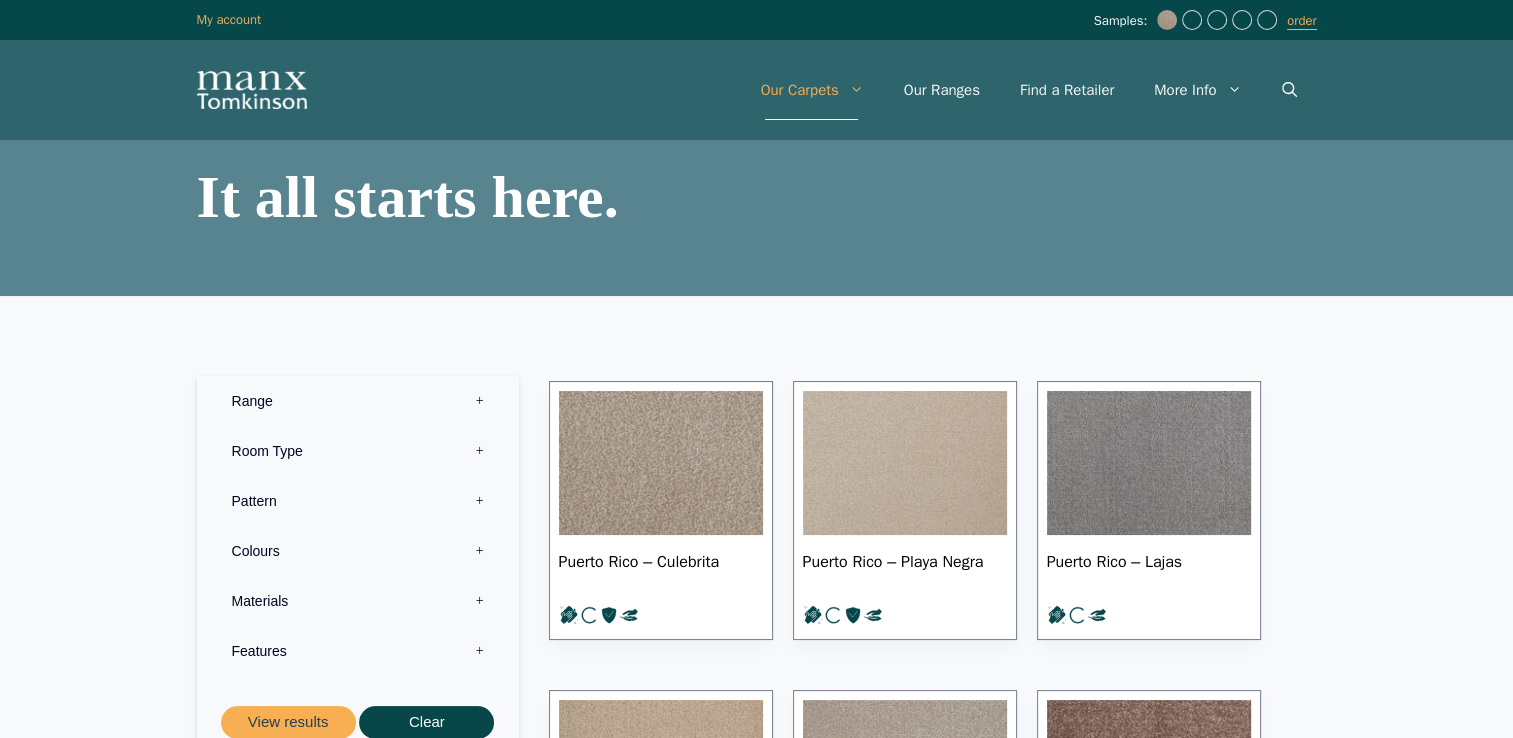 click at bounding box center (661, 463) 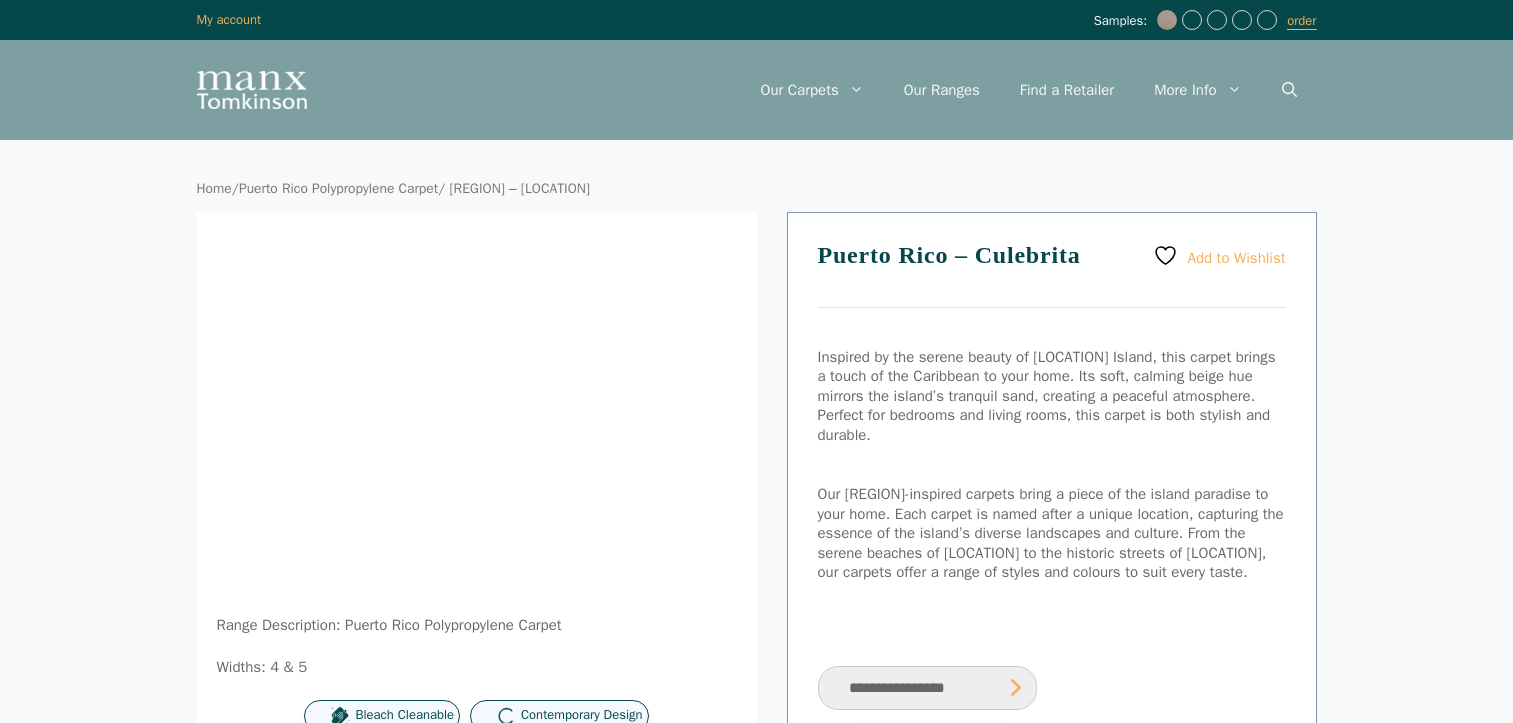 scroll, scrollTop: 0, scrollLeft: 0, axis: both 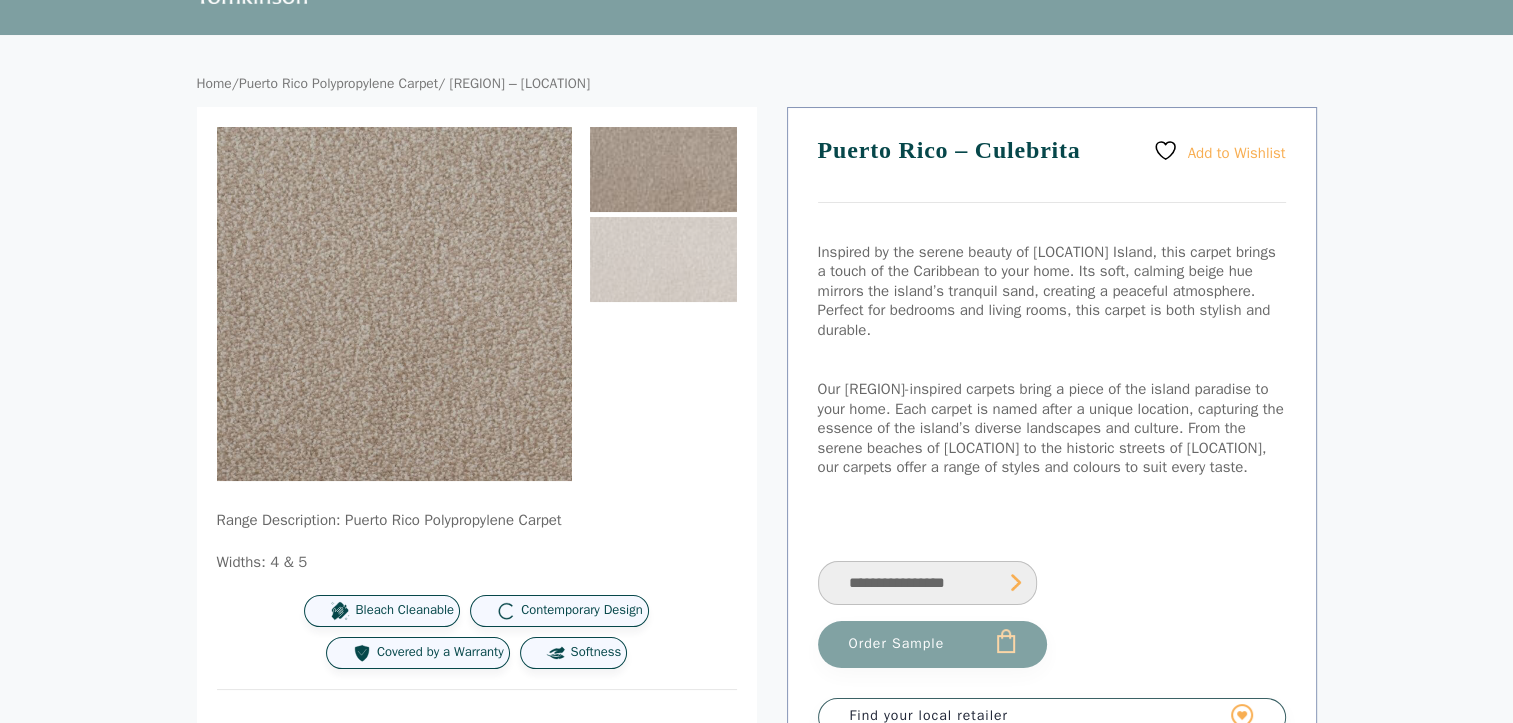 click on "**********" at bounding box center (927, 583) 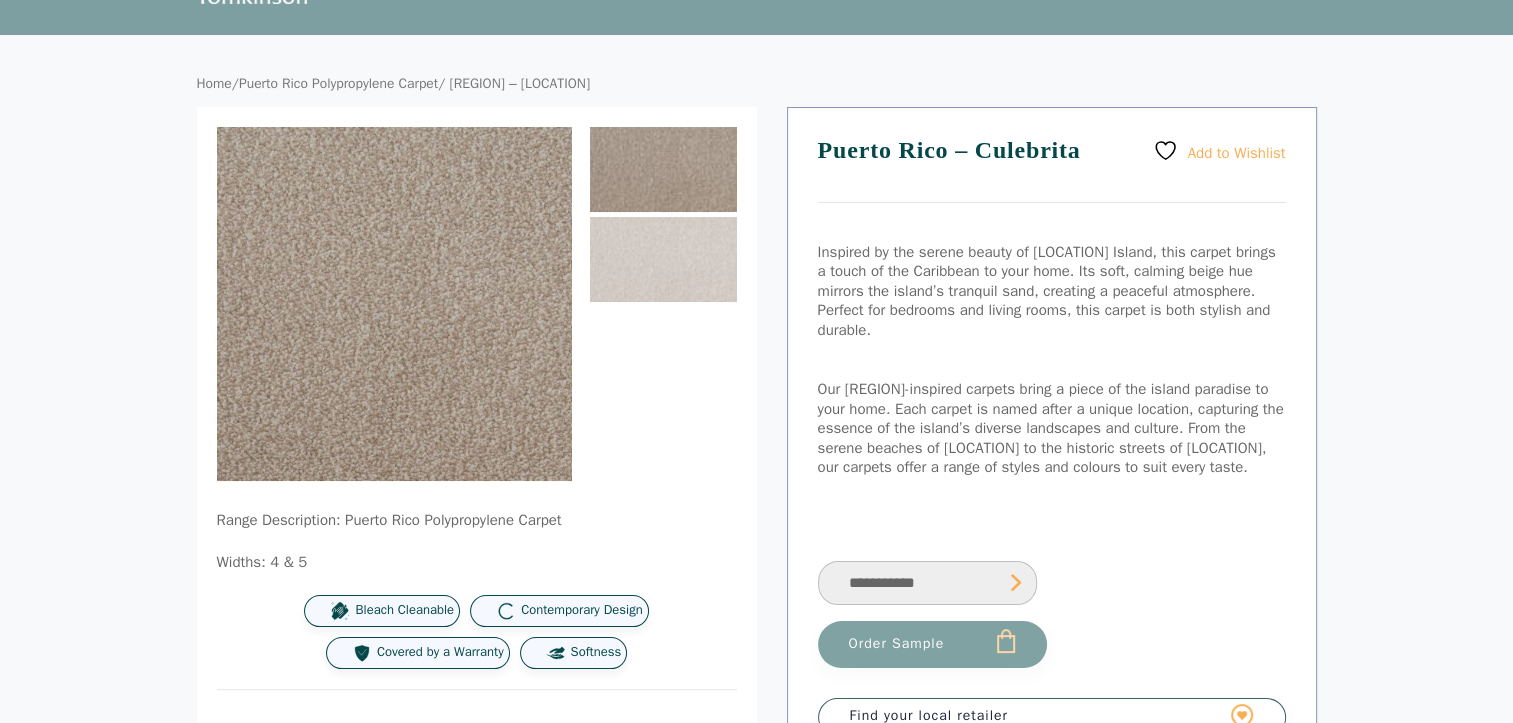 click on "**********" at bounding box center (927, 583) 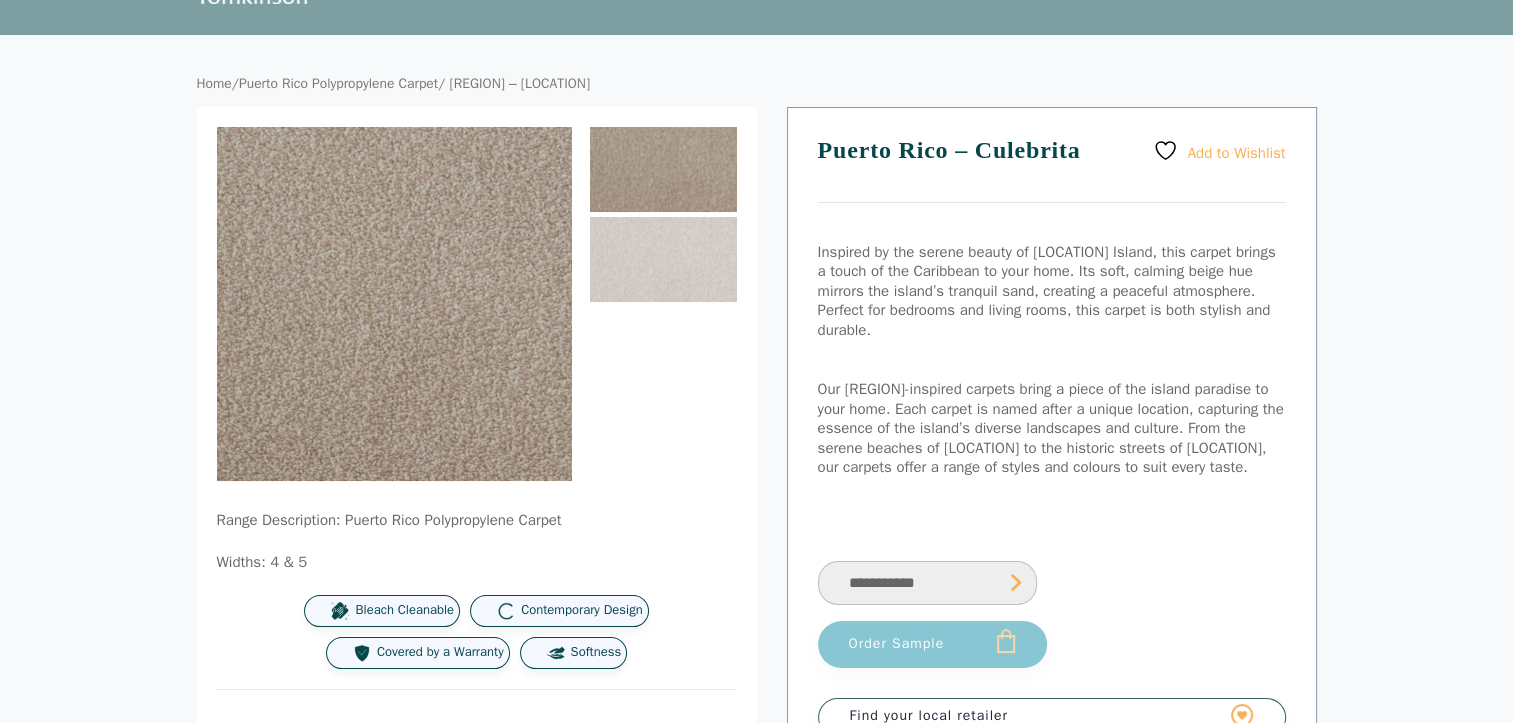 select on "**********" 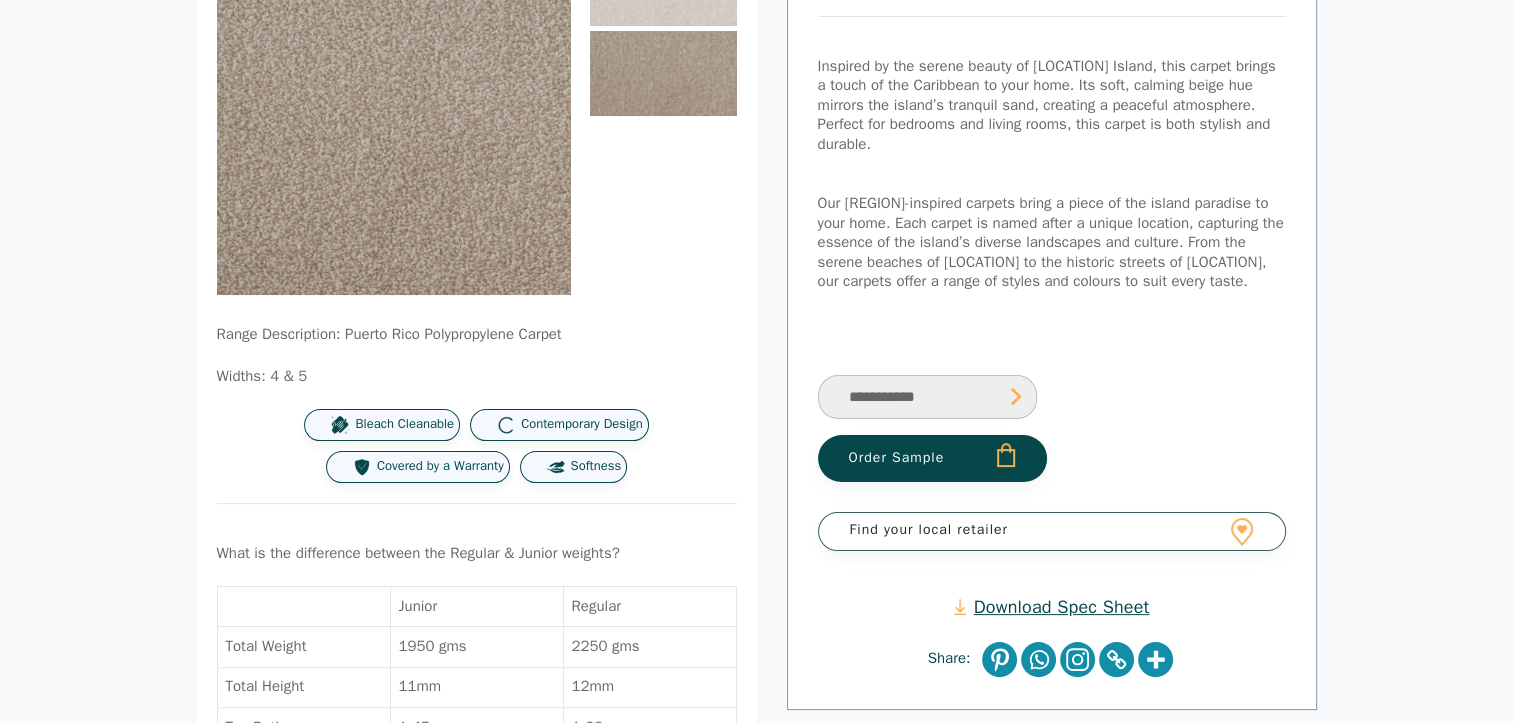 scroll, scrollTop: 296, scrollLeft: 0, axis: vertical 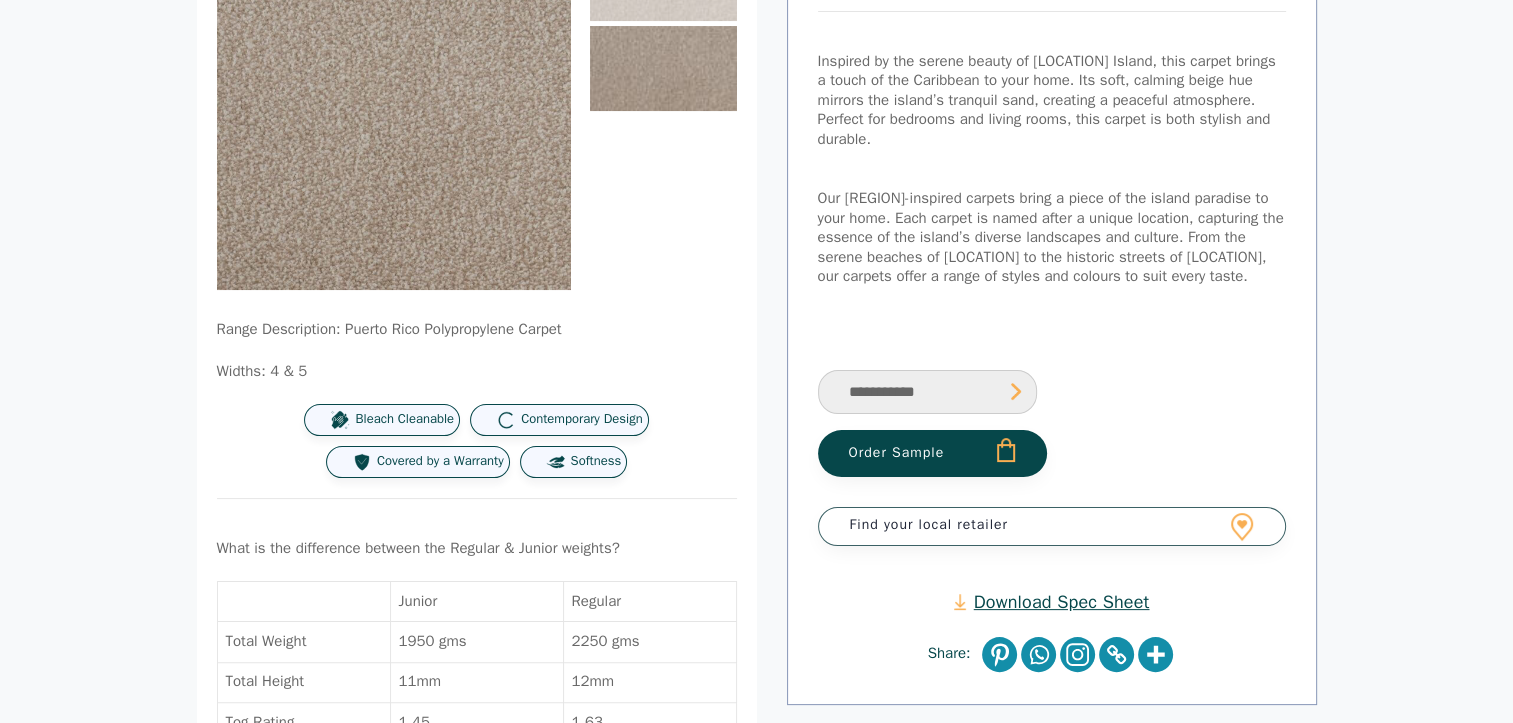 click on "Order Sample" at bounding box center [932, 453] 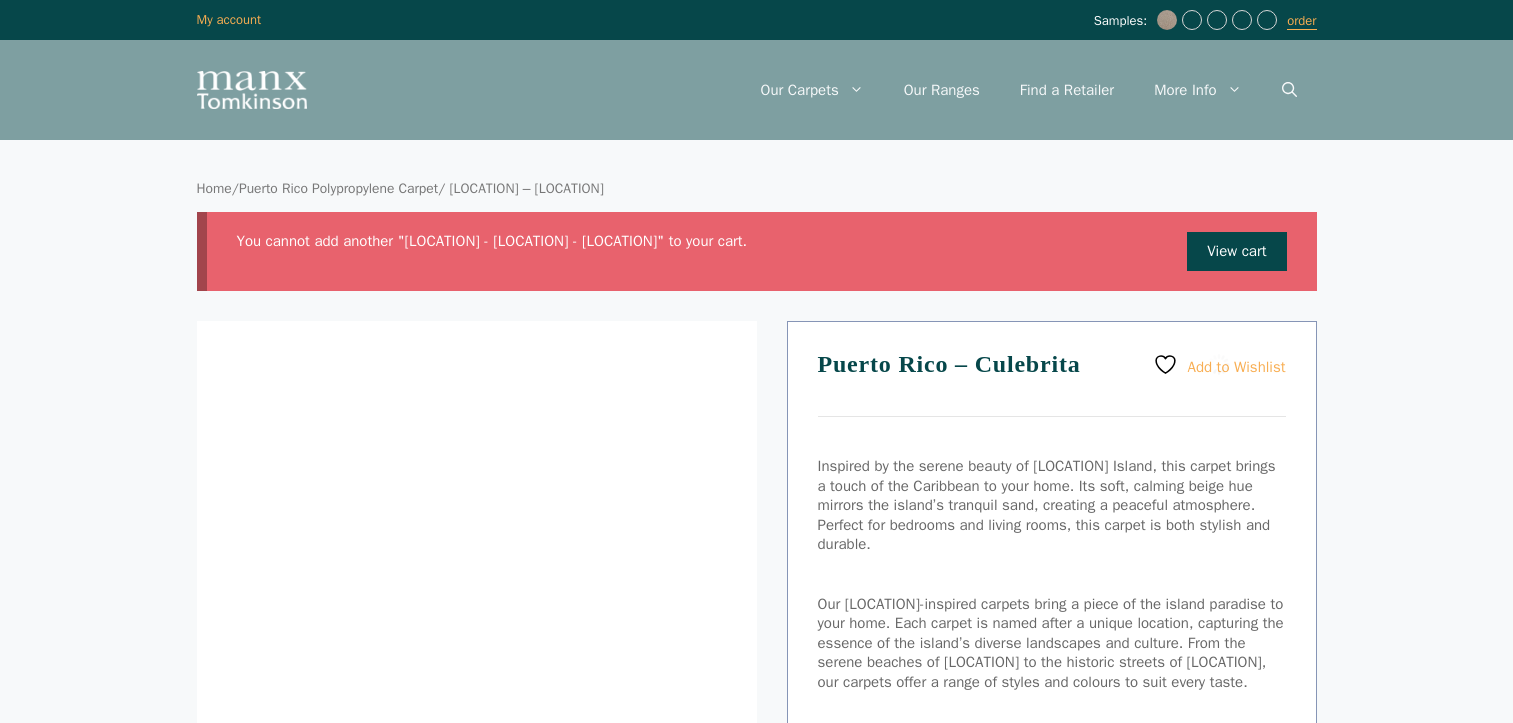 scroll, scrollTop: 0, scrollLeft: 0, axis: both 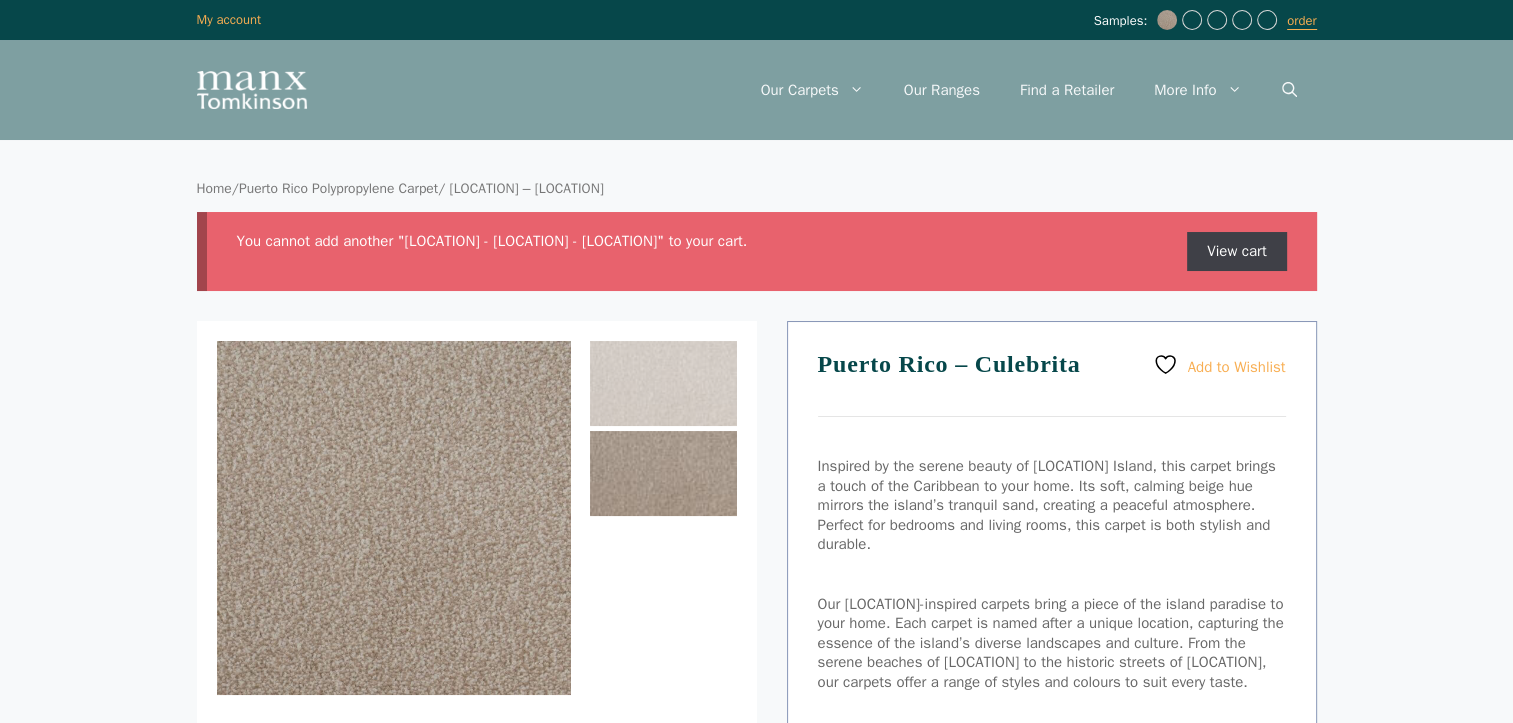 click on "View cart" at bounding box center (1236, 252) 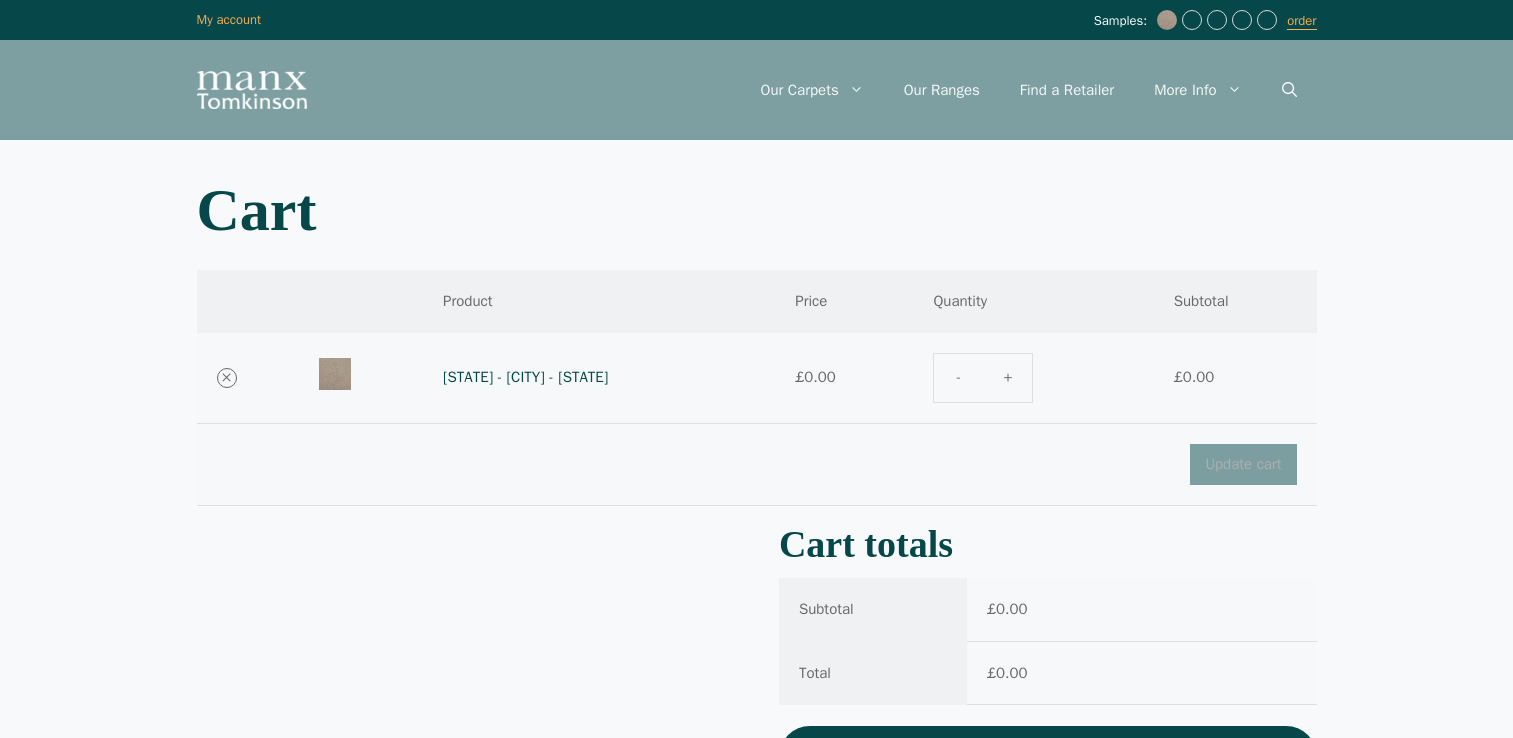 scroll, scrollTop: 0, scrollLeft: 0, axis: both 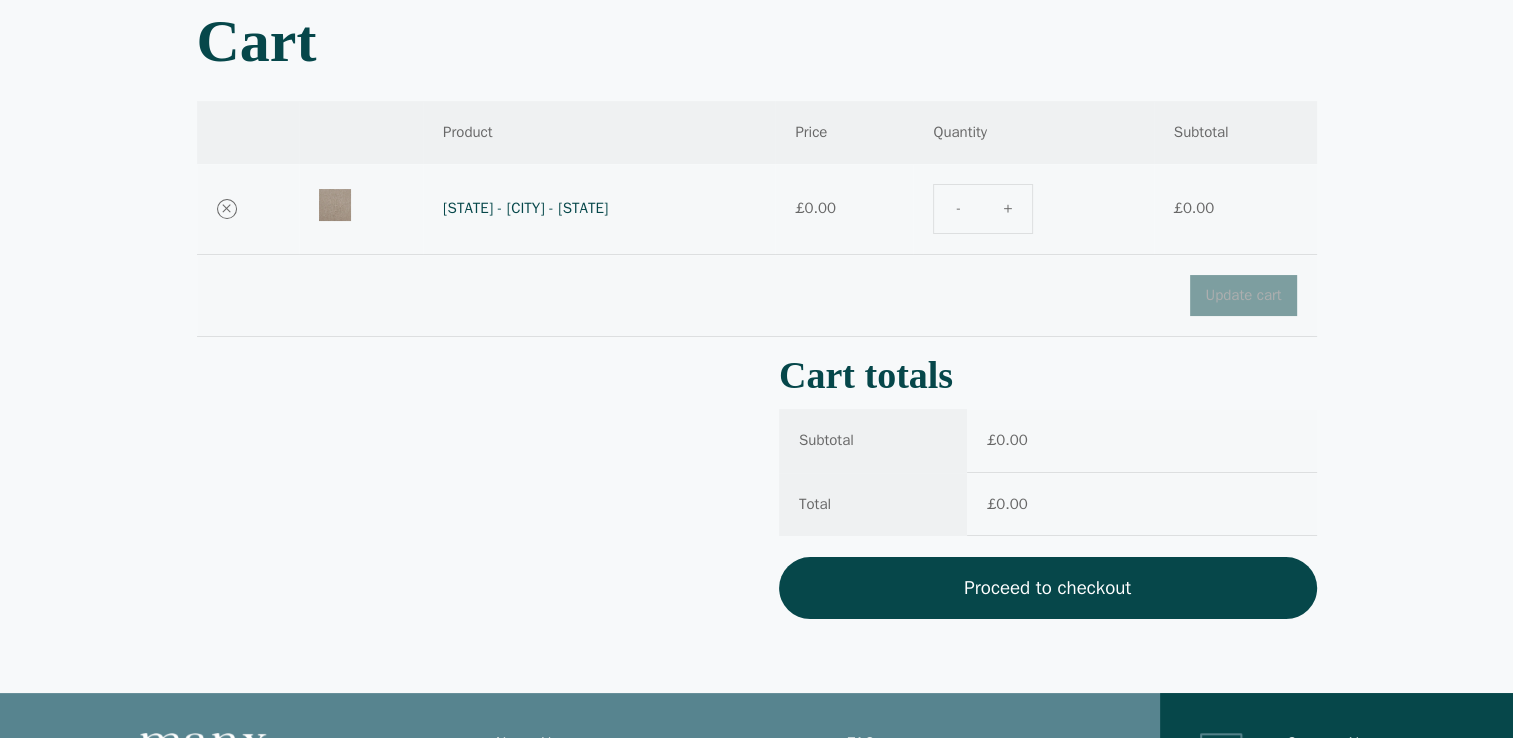 click on "Proceed to checkout" at bounding box center [1048, 588] 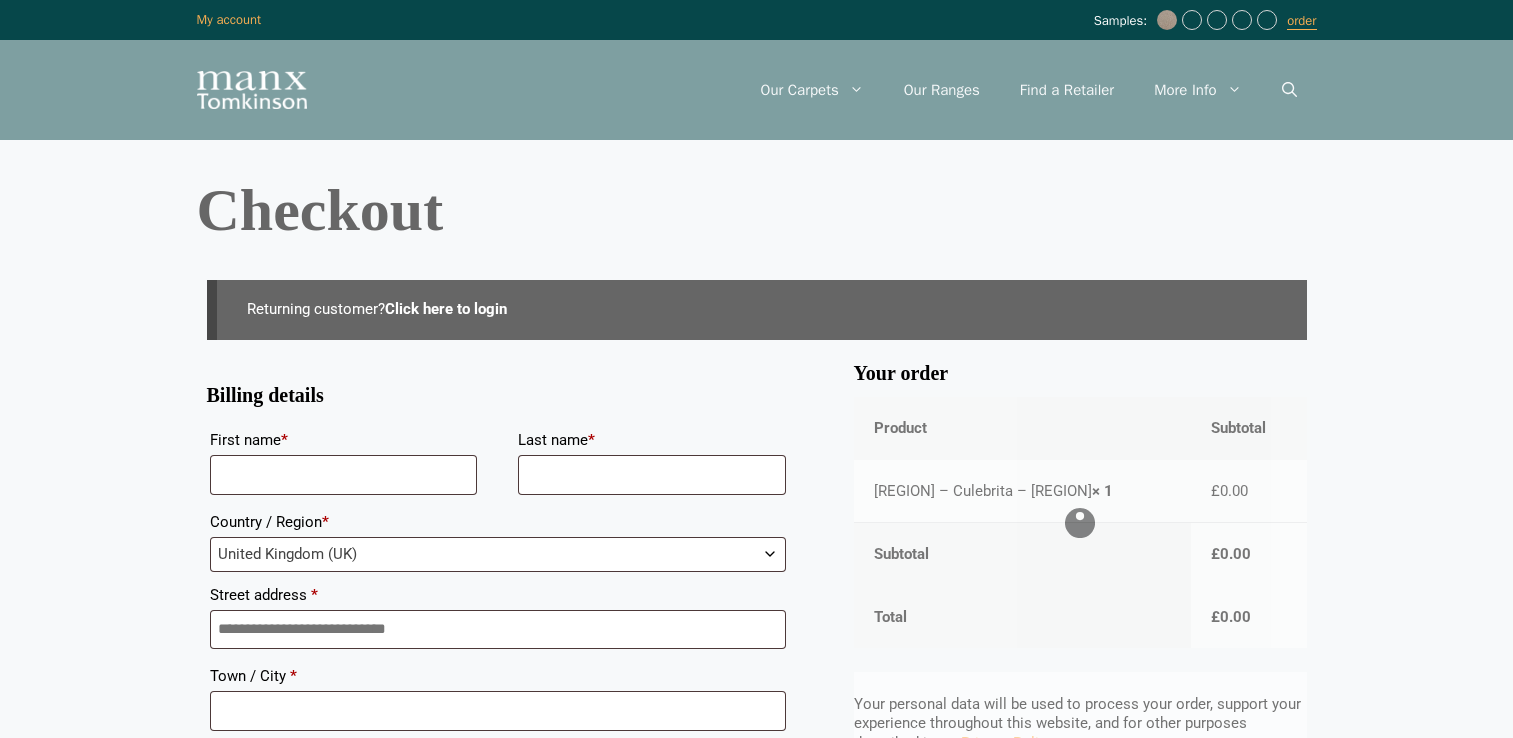 scroll, scrollTop: 0, scrollLeft: 0, axis: both 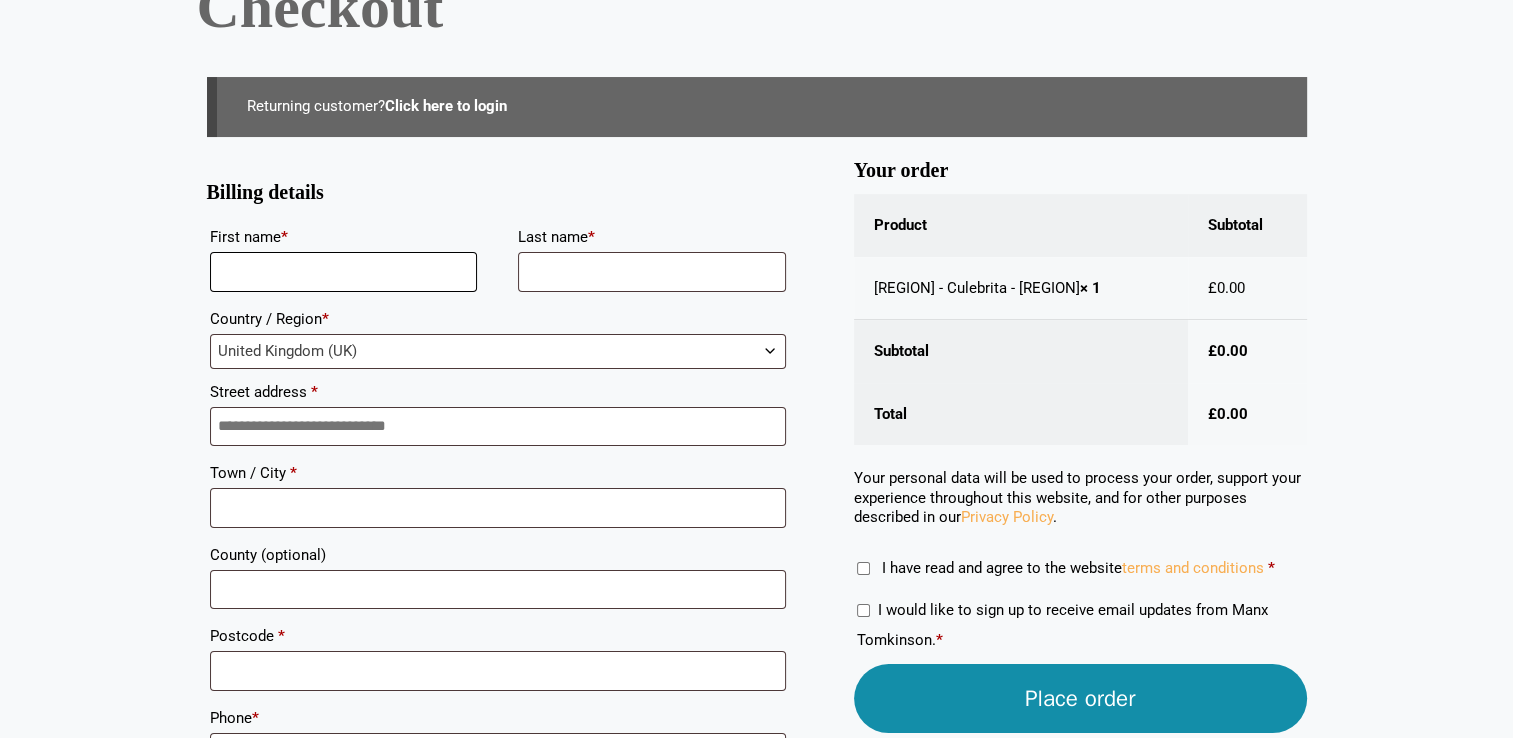 click on "First name  *" at bounding box center (344, 272) 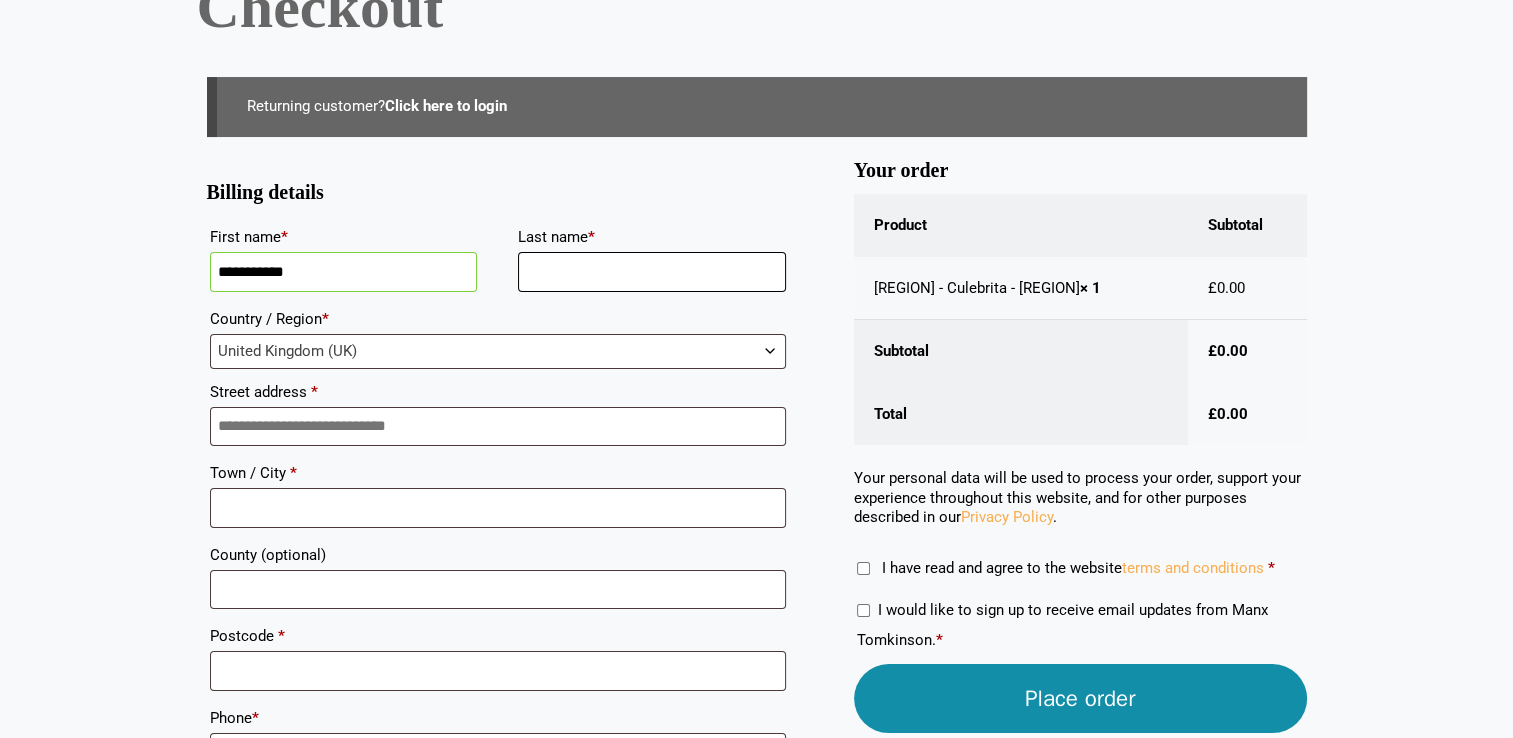 click on "Last name  *" at bounding box center [652, 272] 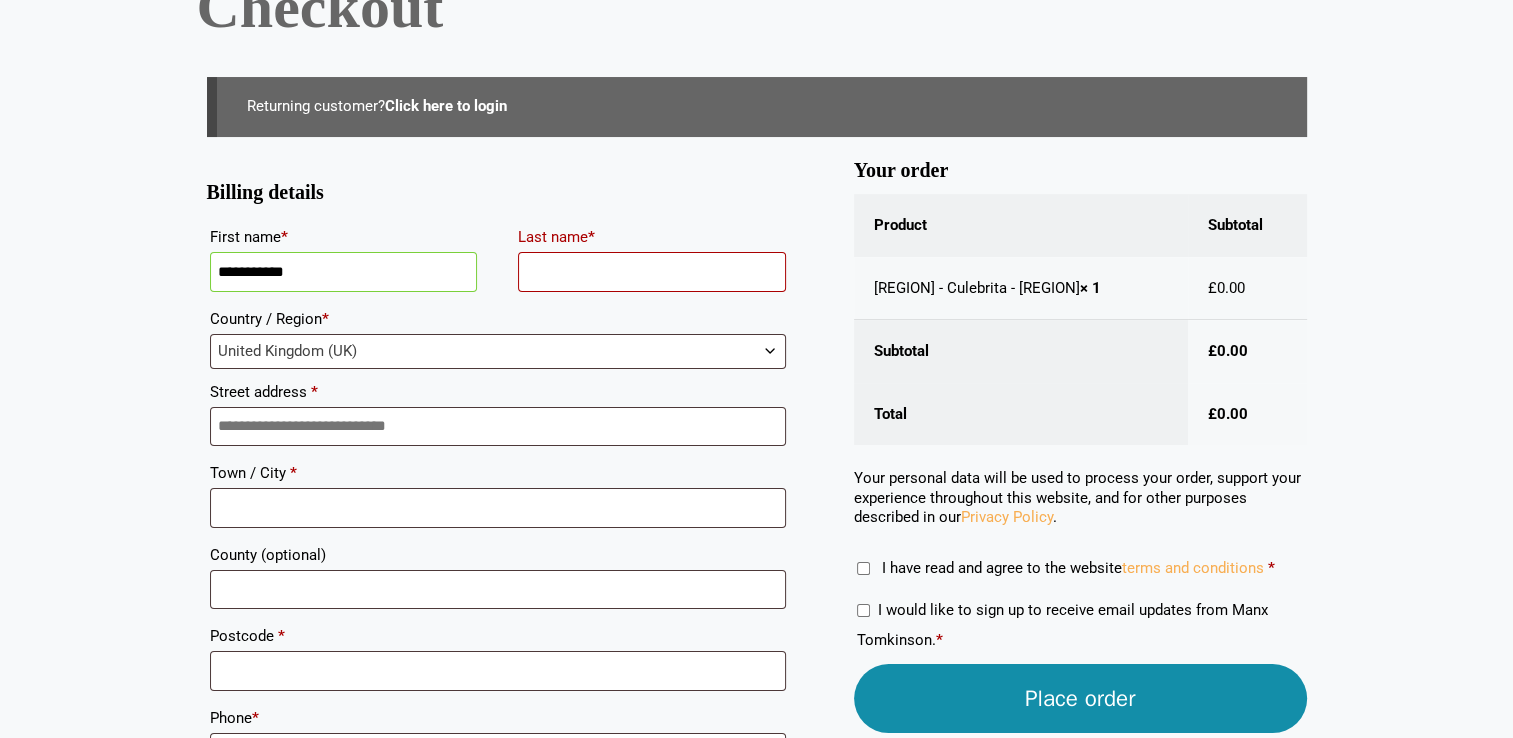drag, startPoint x: 339, startPoint y: 272, endPoint x: 257, endPoint y: 275, distance: 82.05486 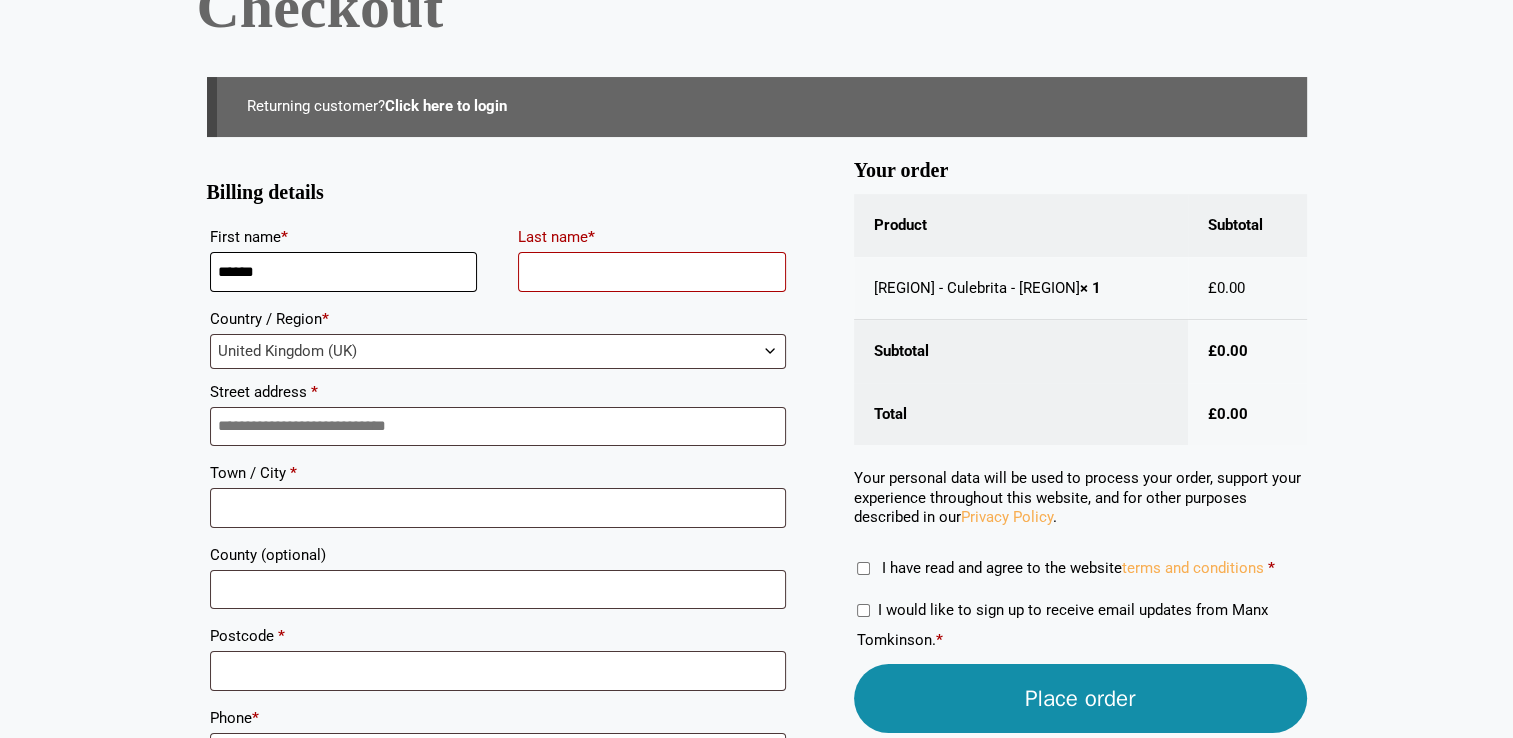 type on "*****" 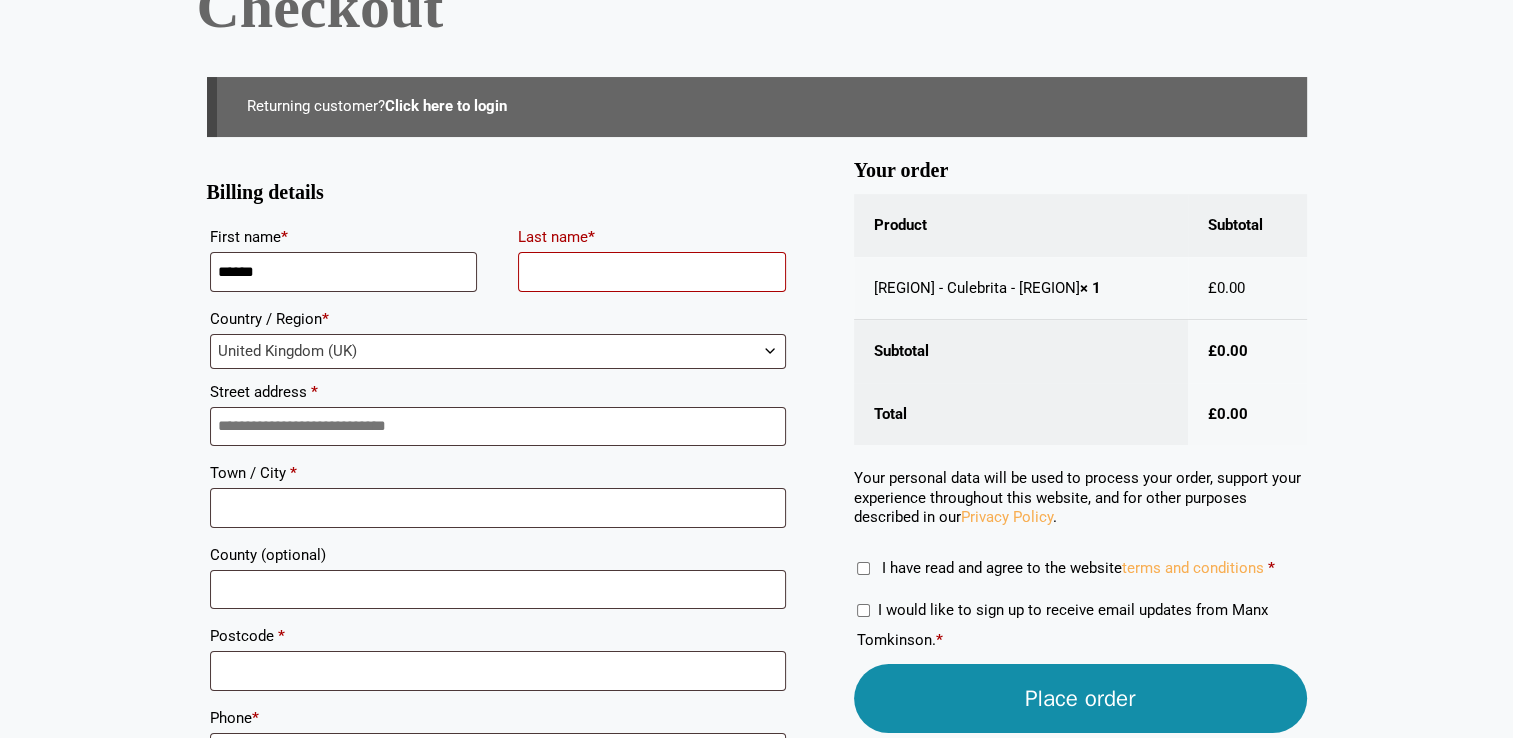 click on "Last name  *" at bounding box center (652, 272) 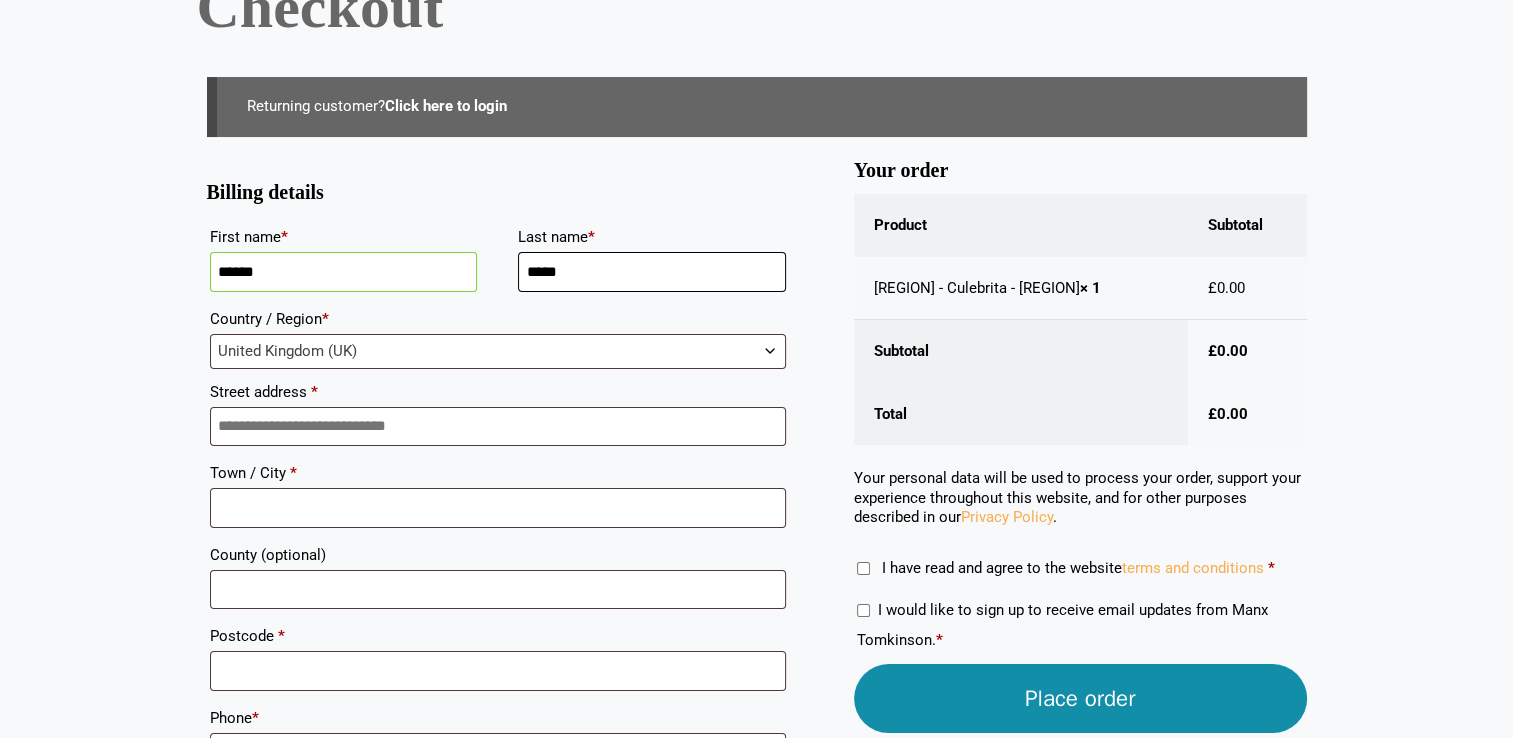 type on "*****" 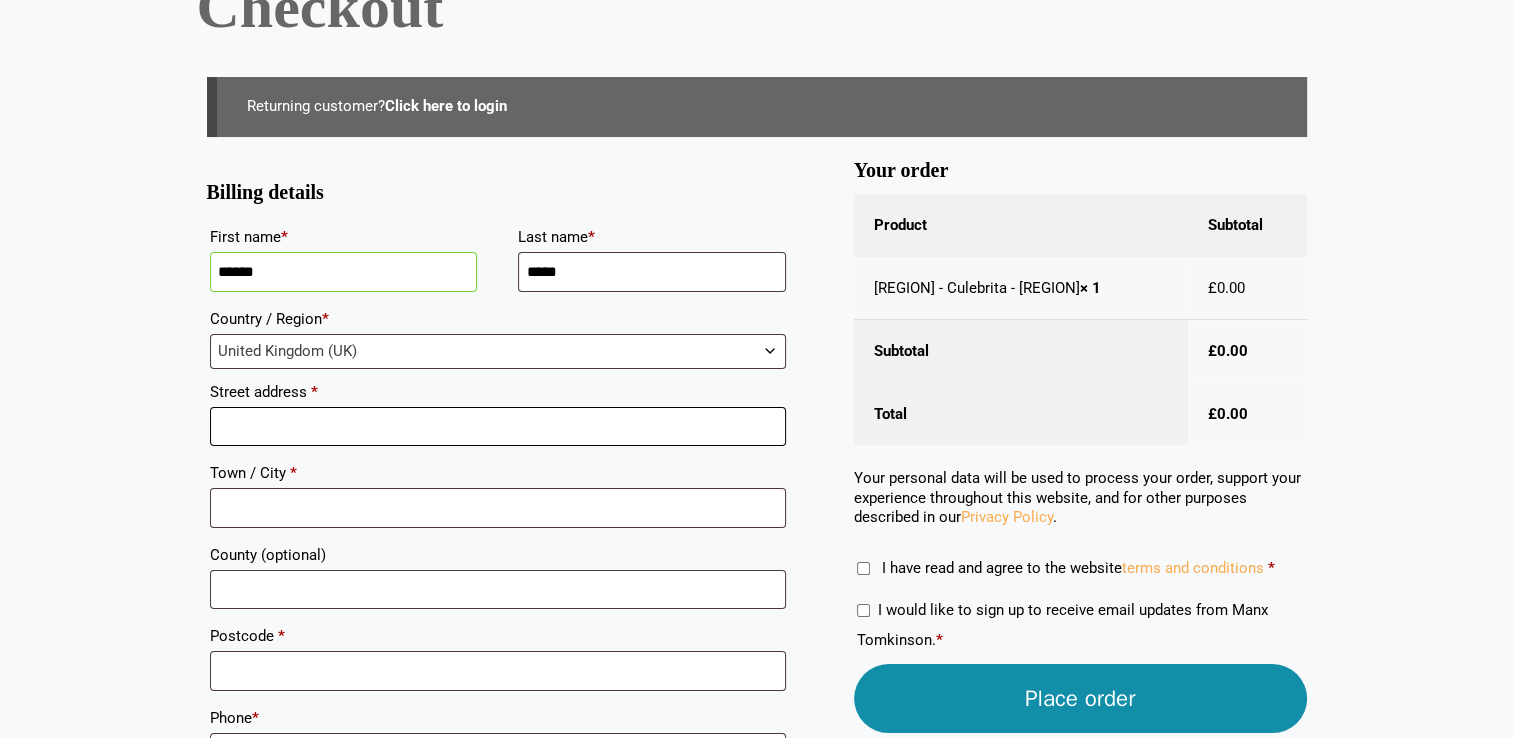 click on "Street address   *" at bounding box center [498, 427] 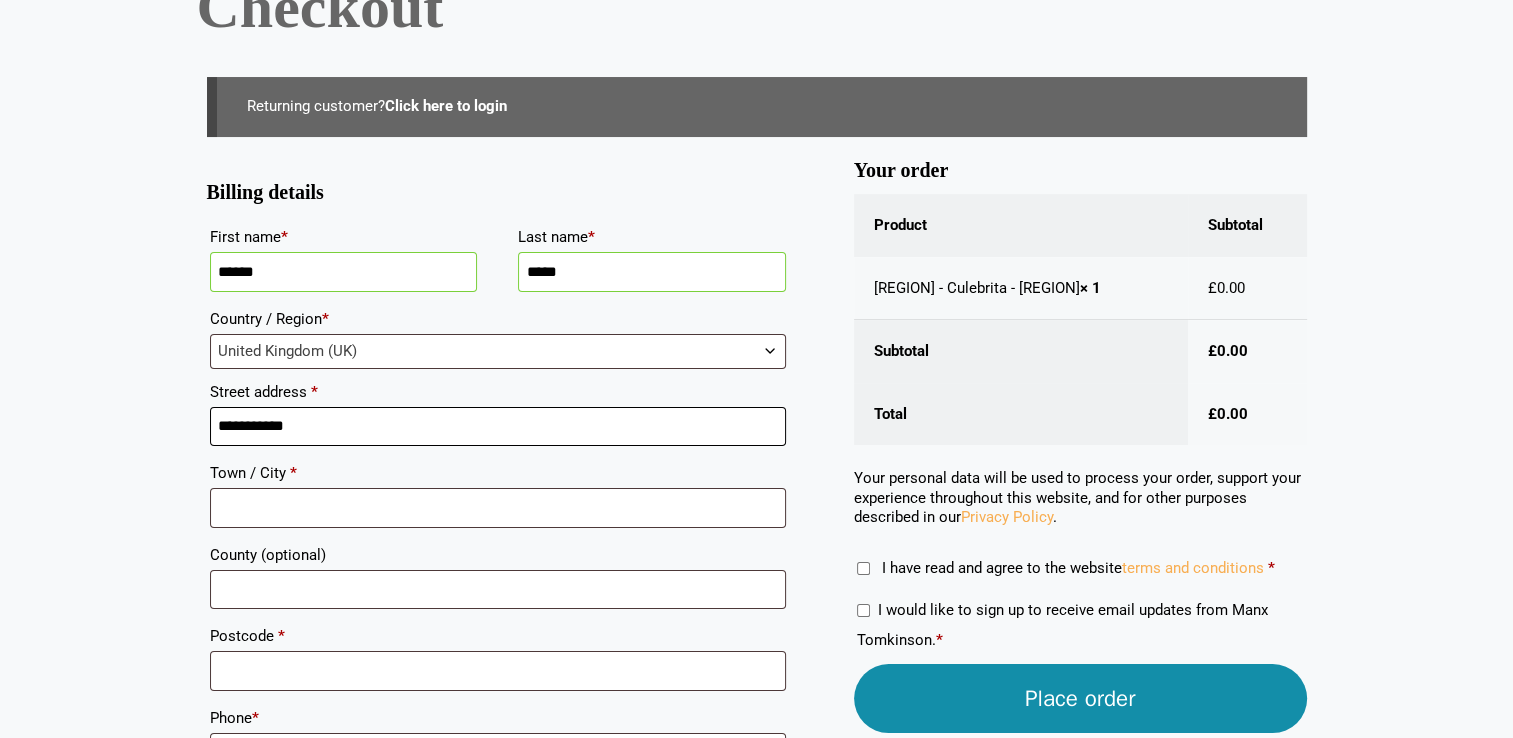 type on "**********" 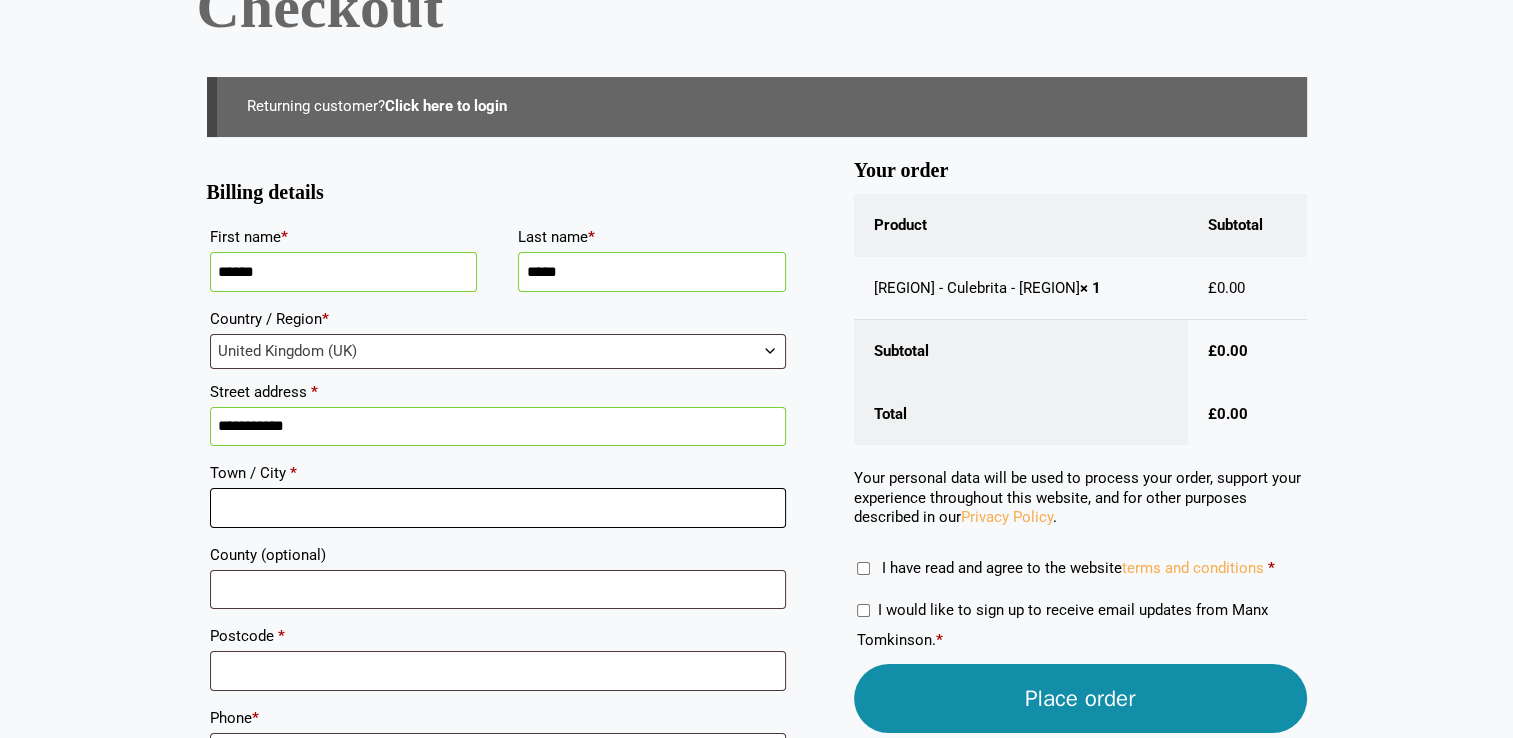 click on "Town / City   *" at bounding box center (498, 508) 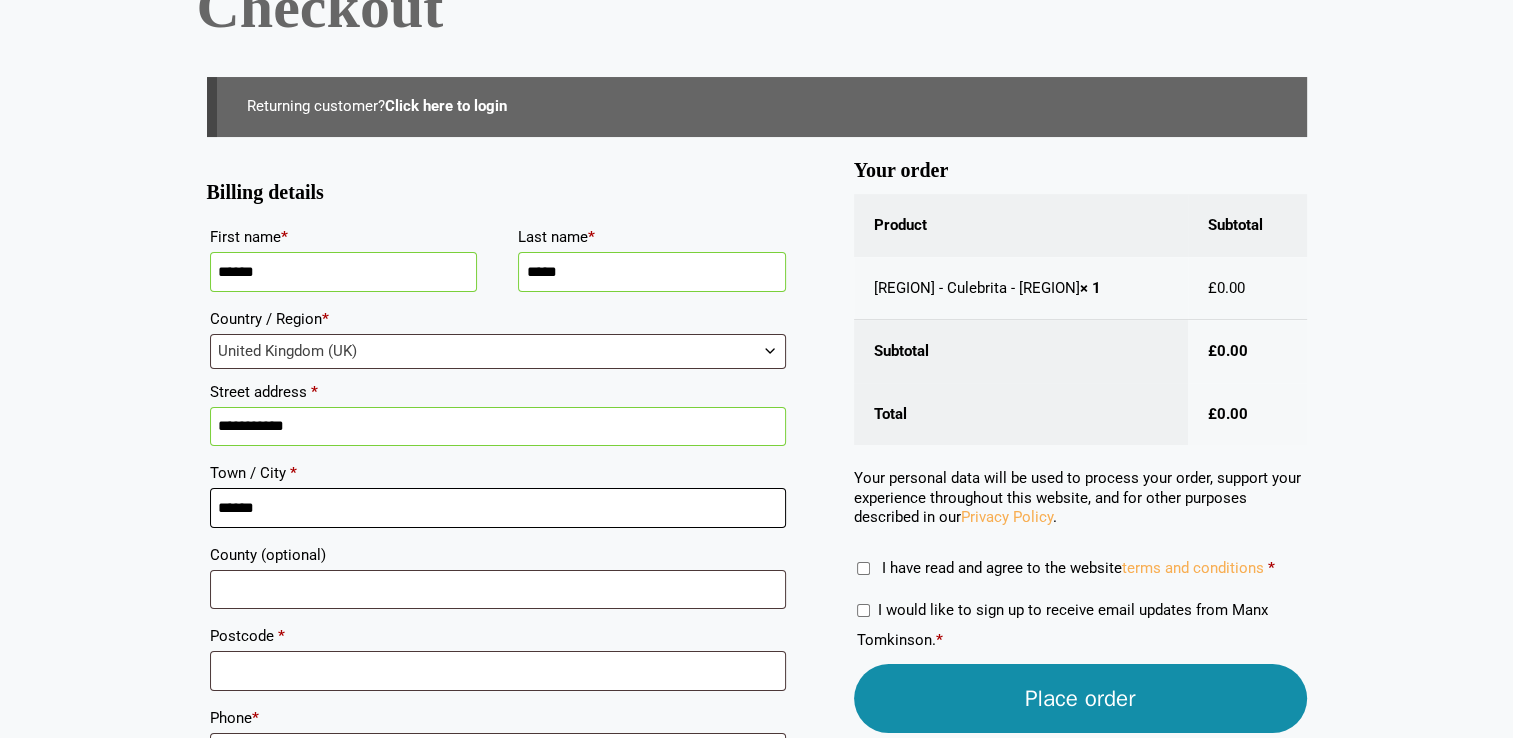 type on "******" 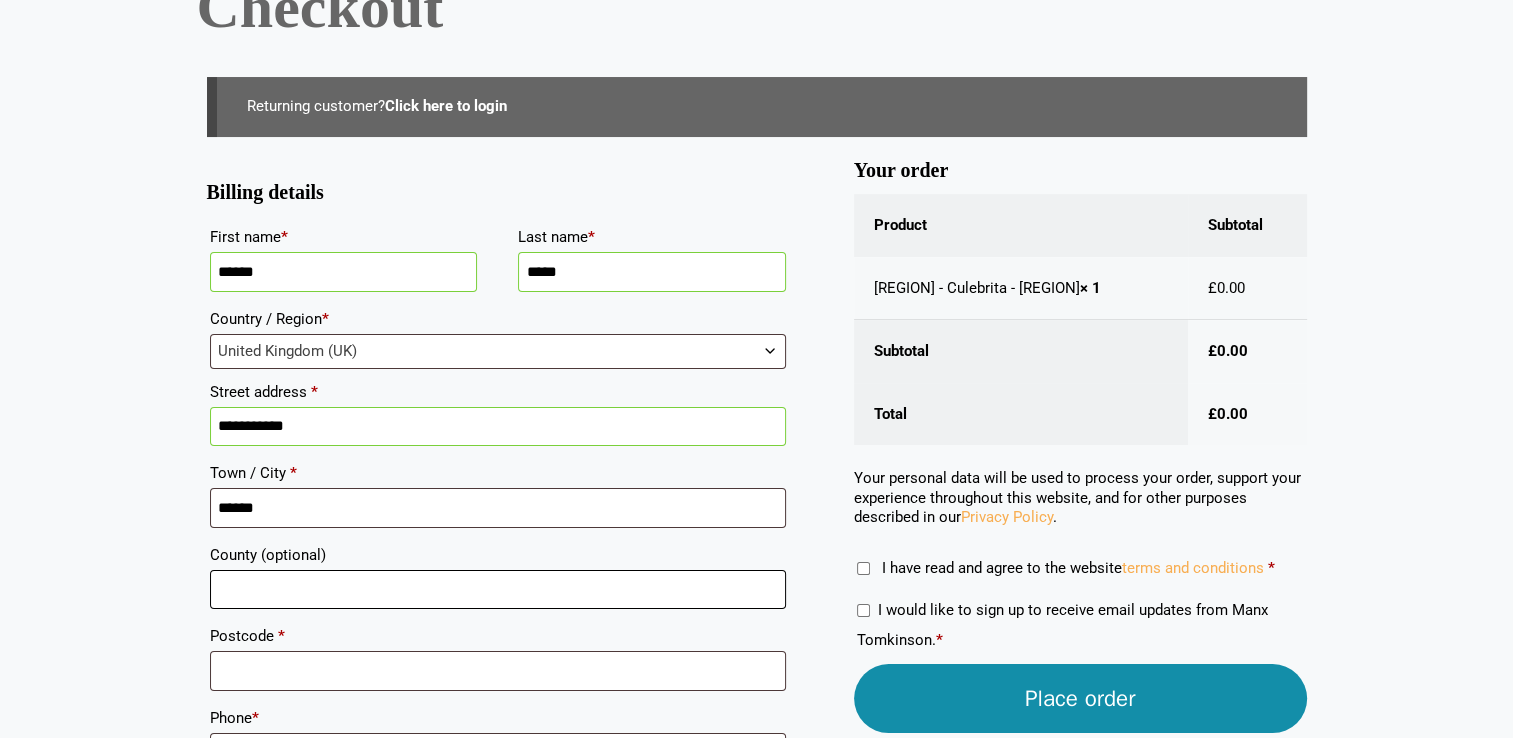 click on "County   (optional)" at bounding box center (498, 590) 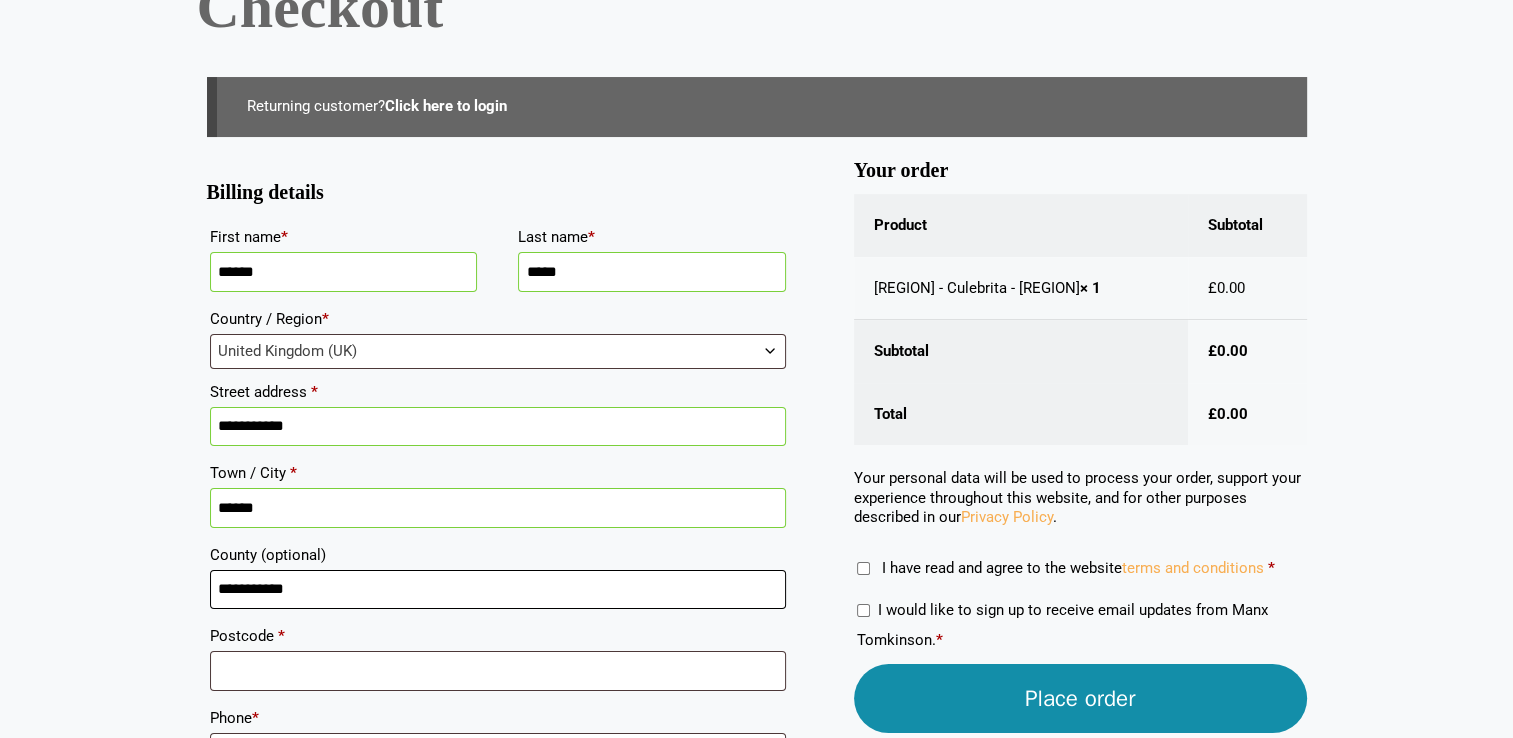 type on "**********" 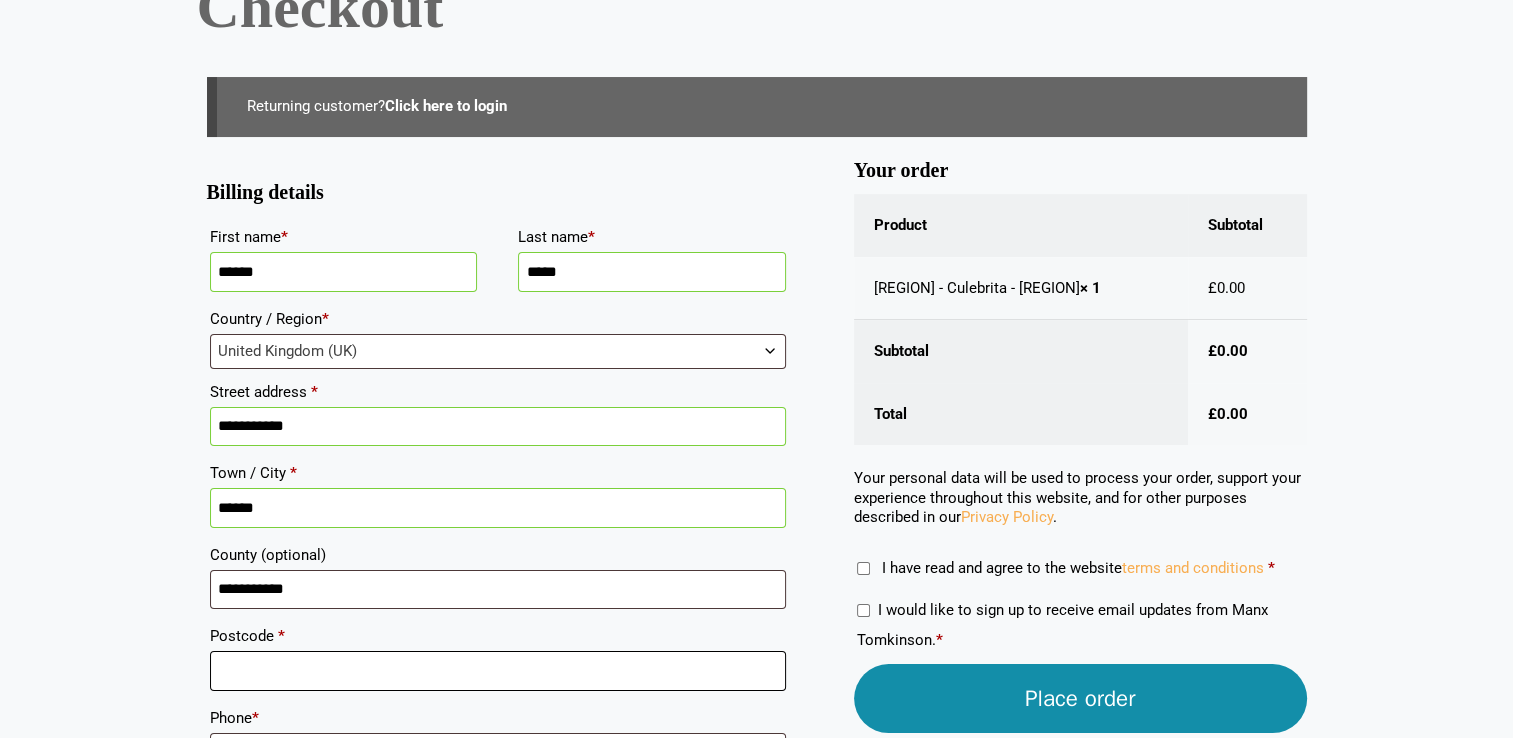 click on "Postcode   *" at bounding box center (498, 671) 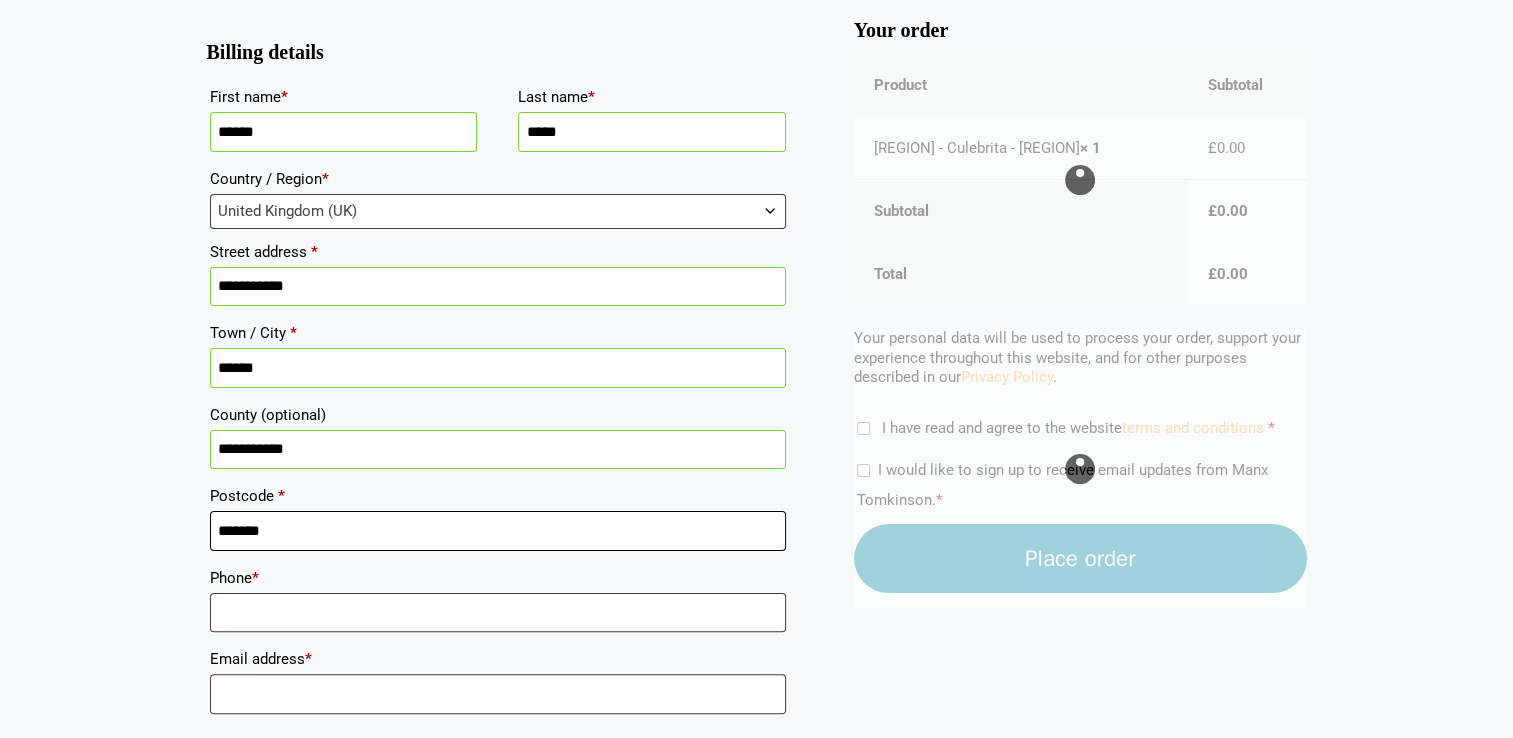 scroll, scrollTop: 344, scrollLeft: 0, axis: vertical 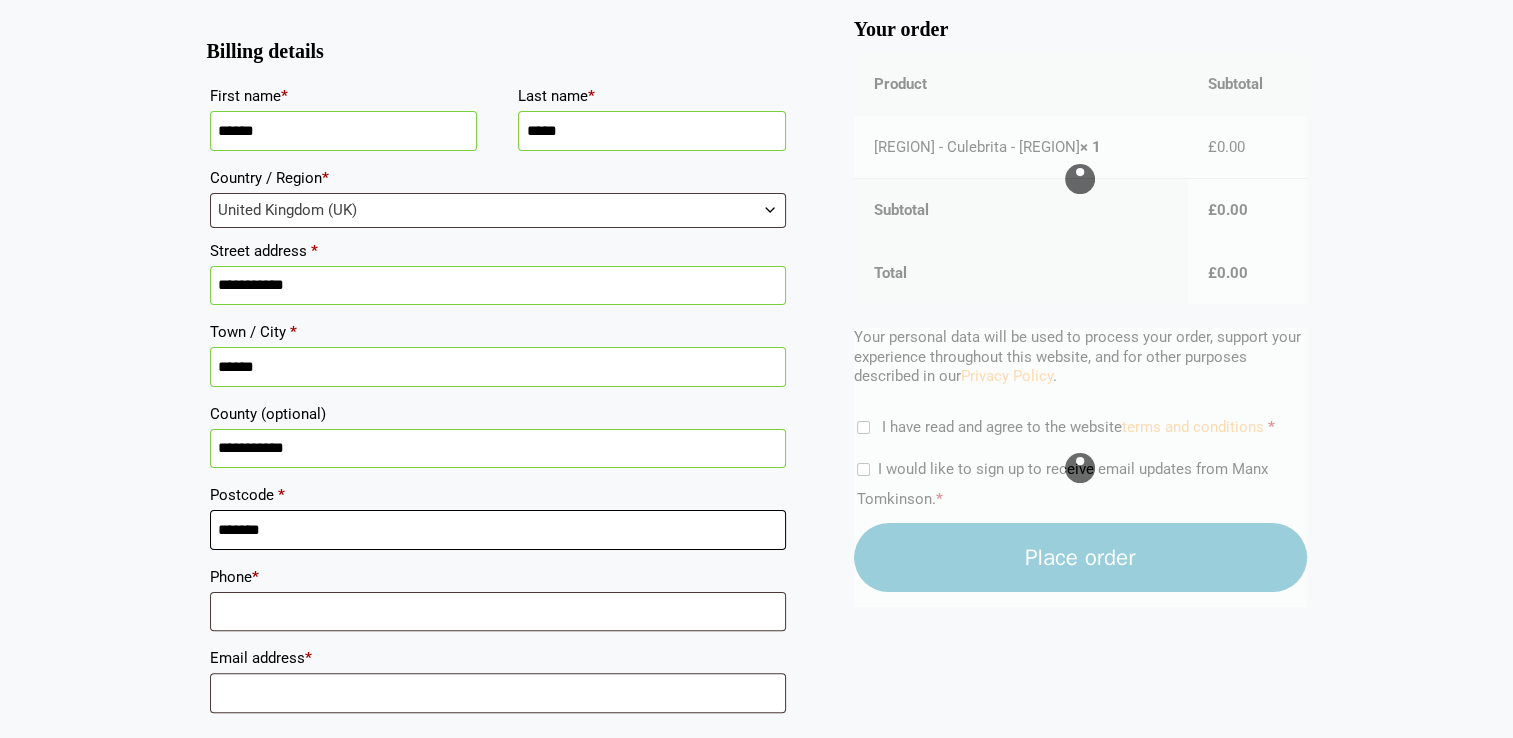 type on "*******" 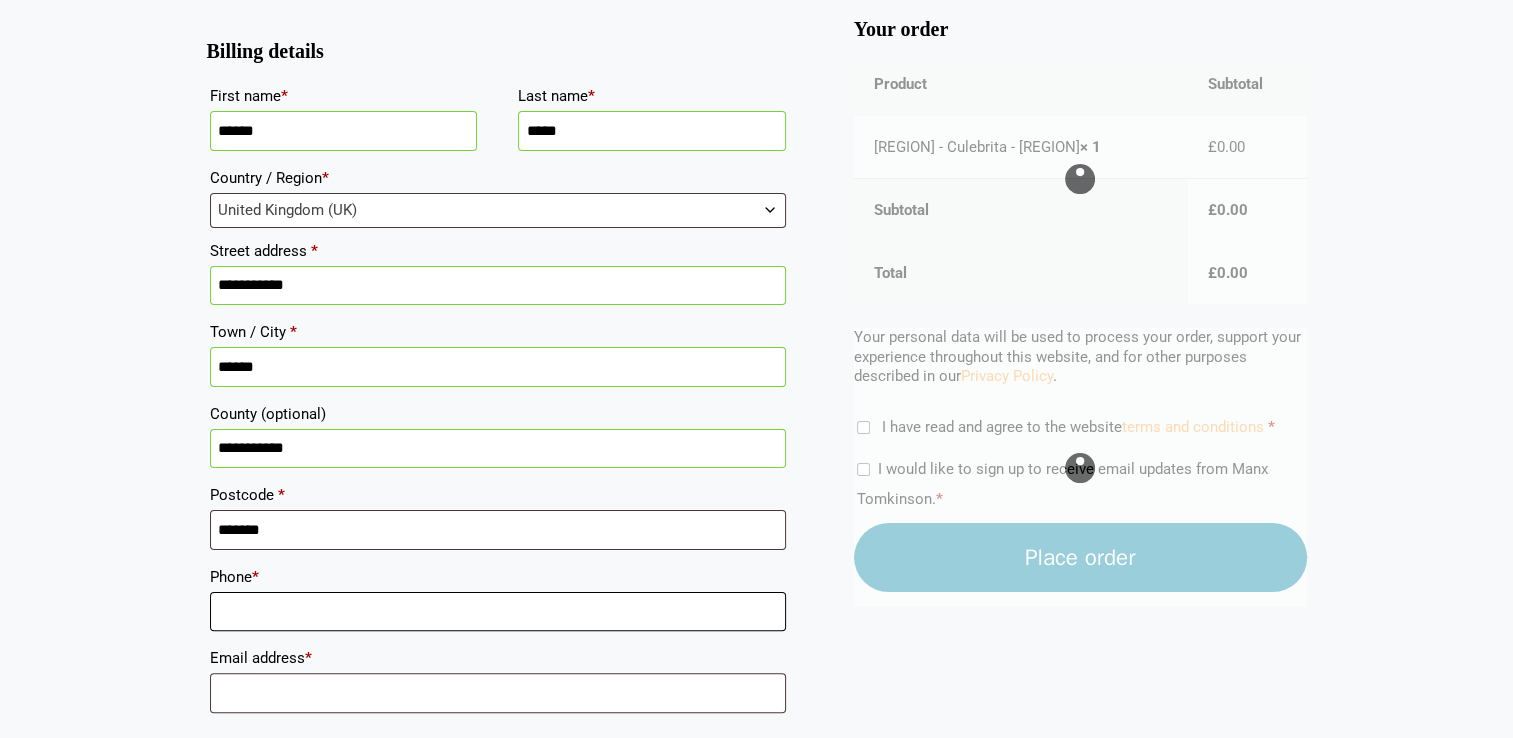 click on "Phone  *" at bounding box center [498, 612] 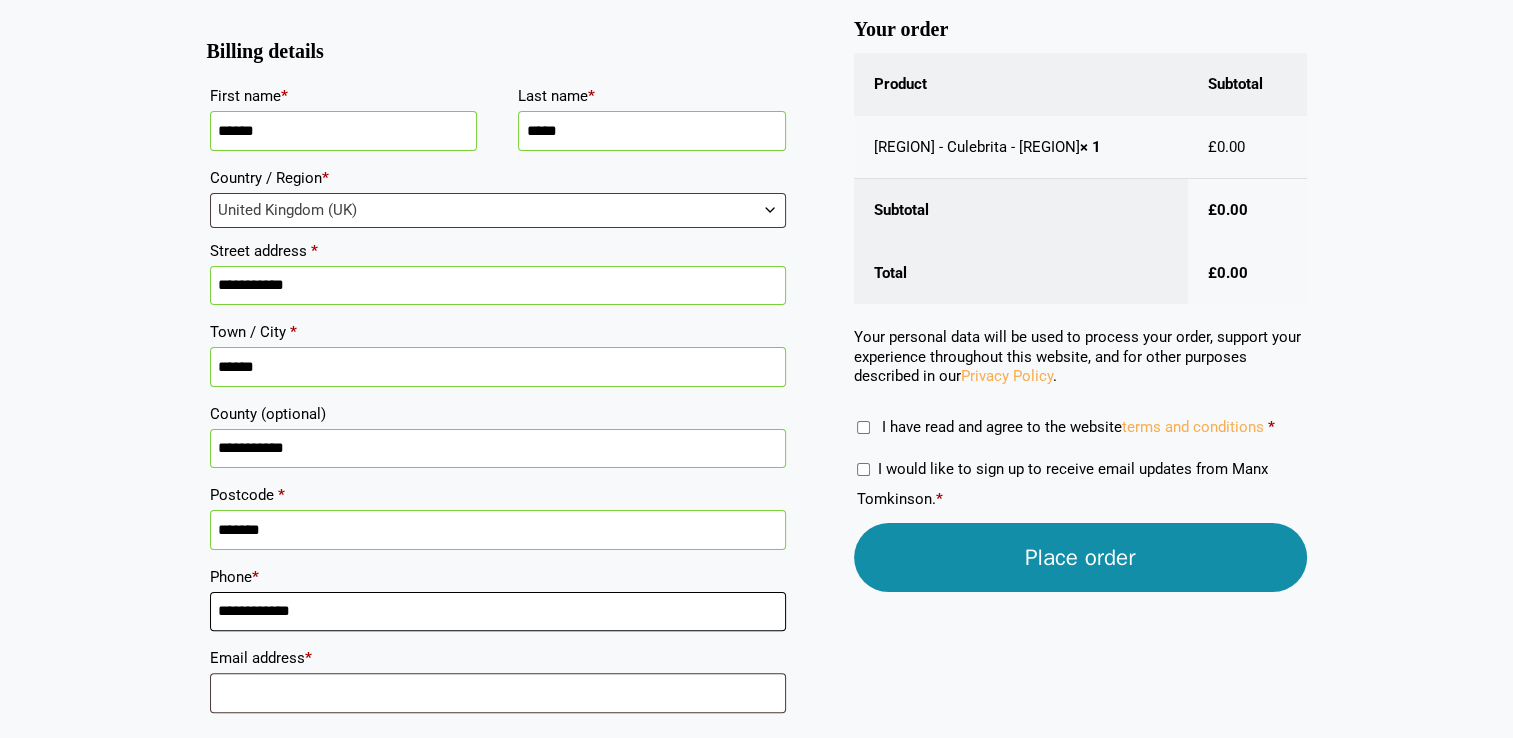 type on "**********" 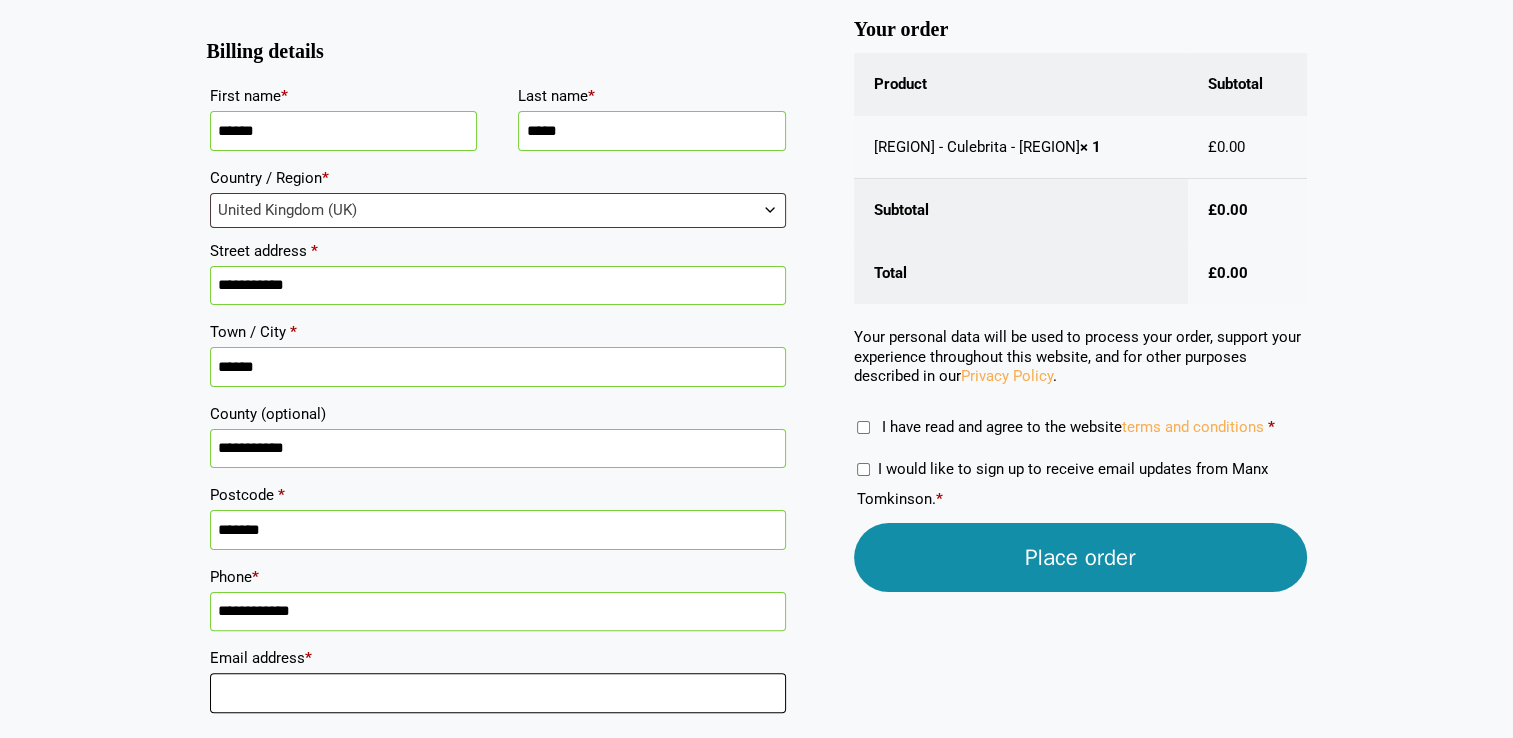 click on "Email address  *" at bounding box center [498, 693] 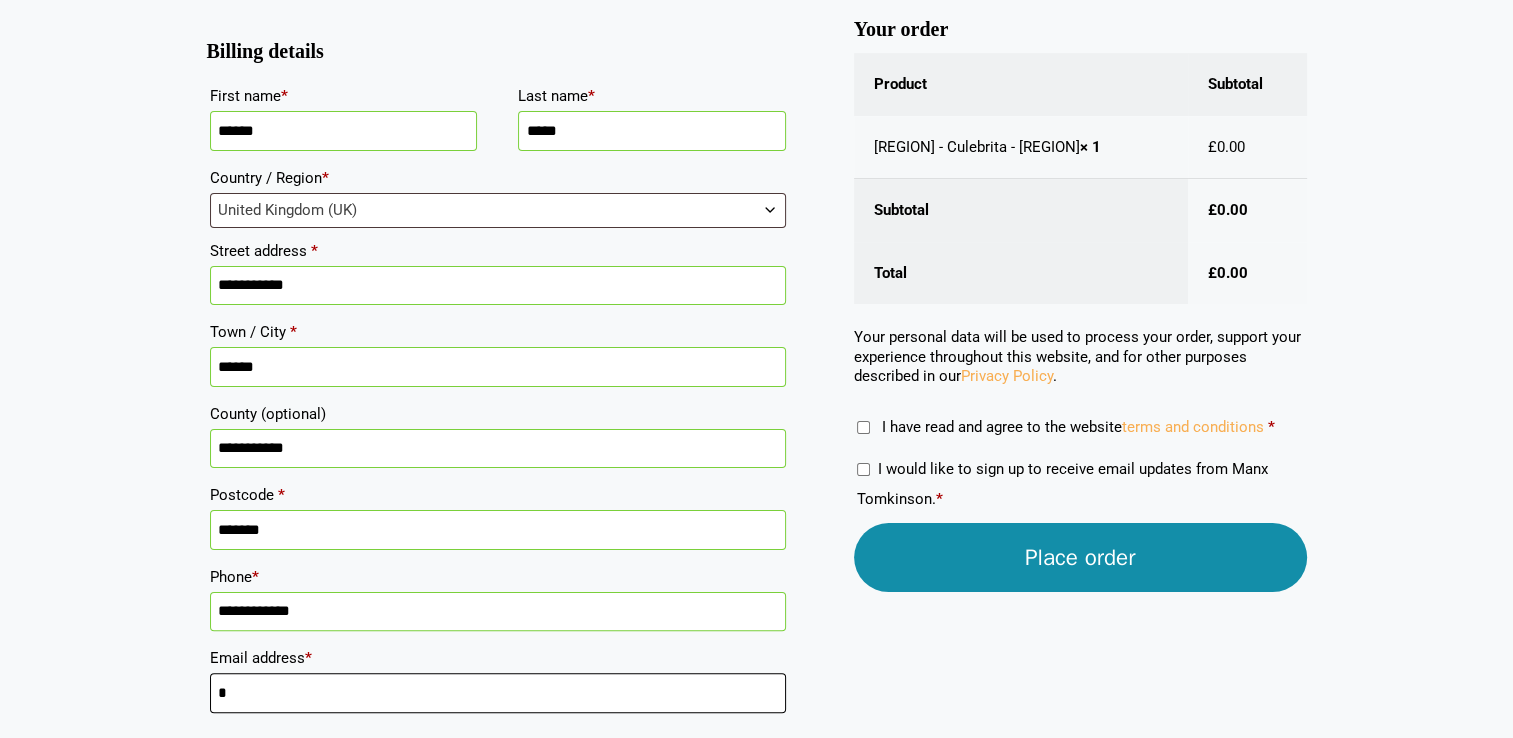 type on "**********" 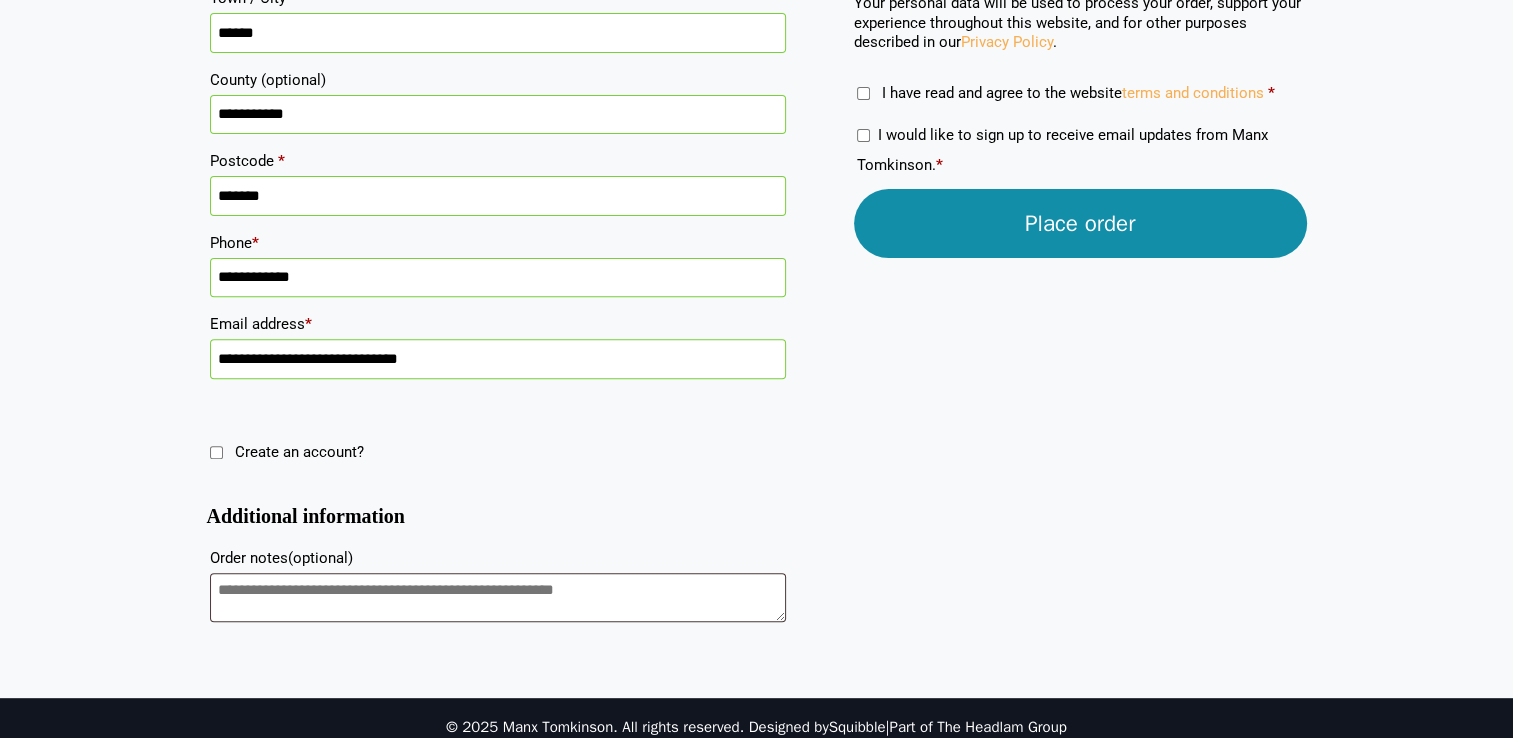 scroll, scrollTop: 698, scrollLeft: 0, axis: vertical 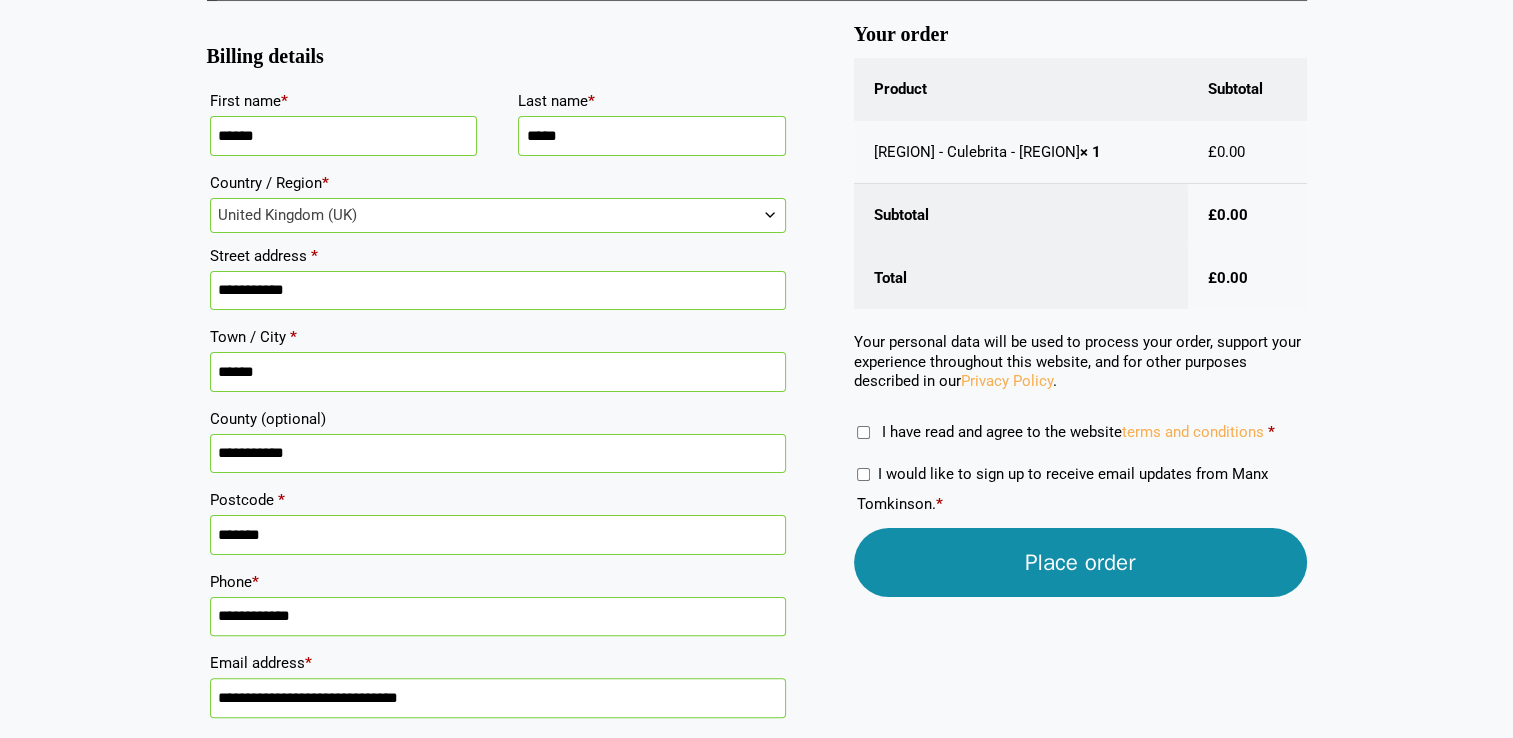 click on "Place order" at bounding box center [1080, 562] 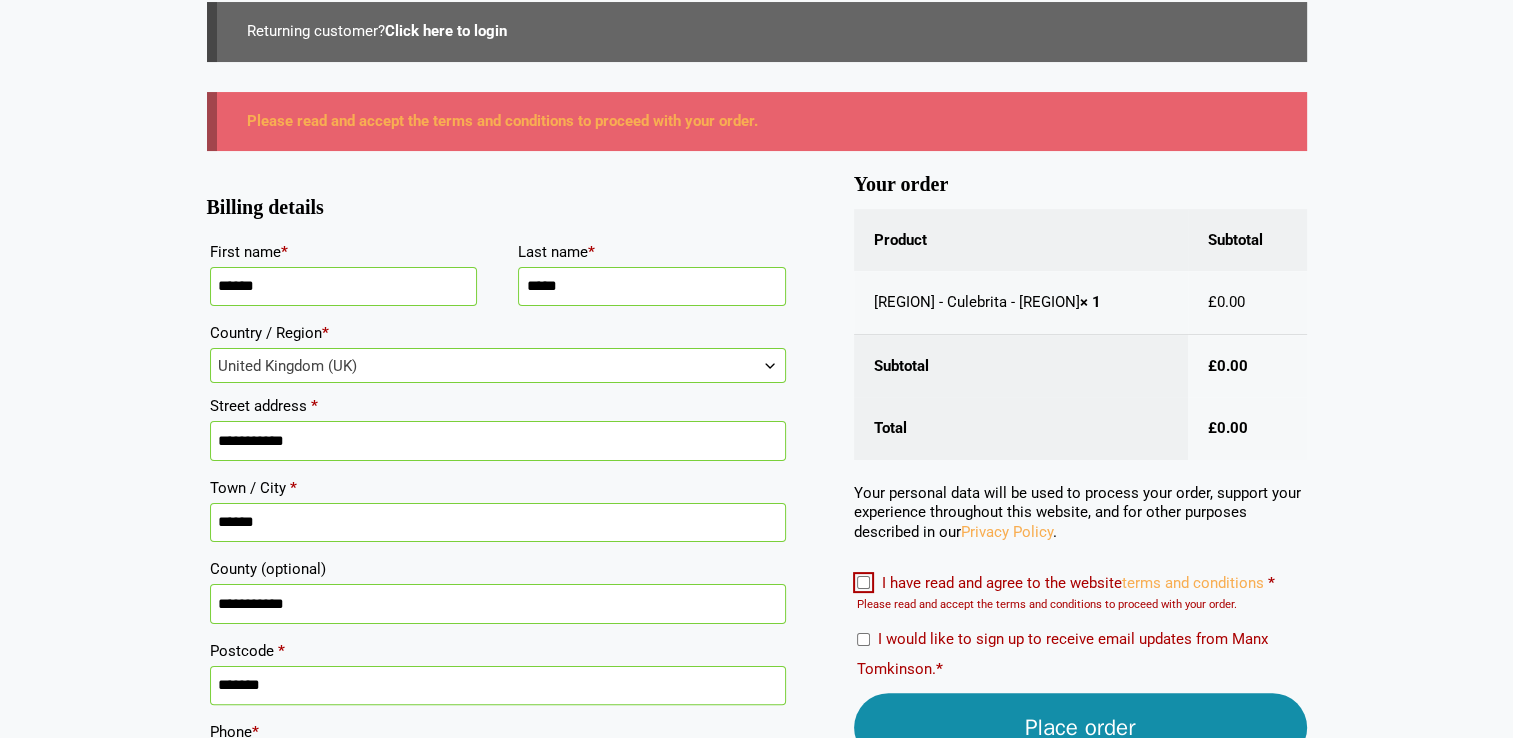 scroll, scrollTop: 269, scrollLeft: 0, axis: vertical 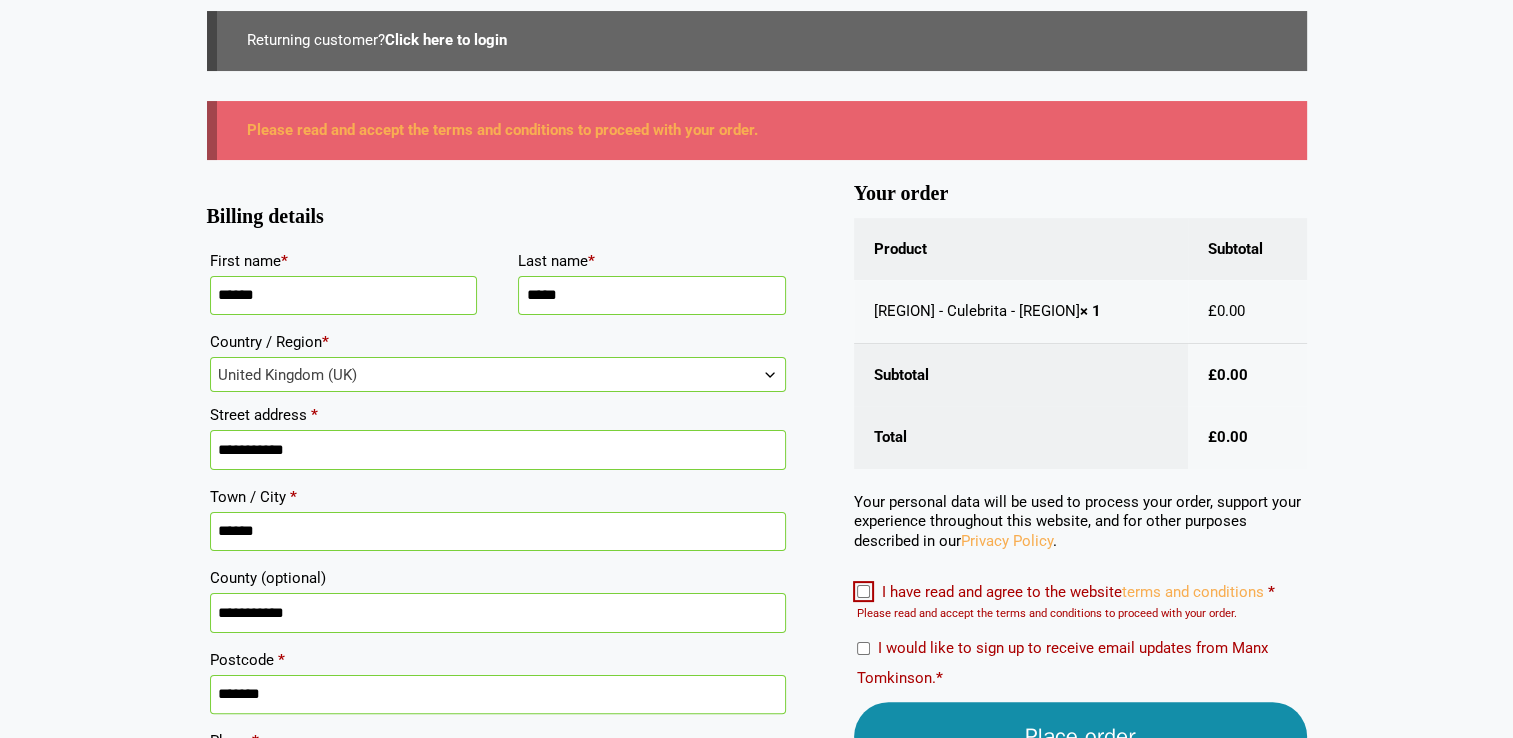 click on "Your personal data will be used to process your order, support your experience throughout this website, and for other purposes described in our  Privacy Policy ." at bounding box center (1080, 522) 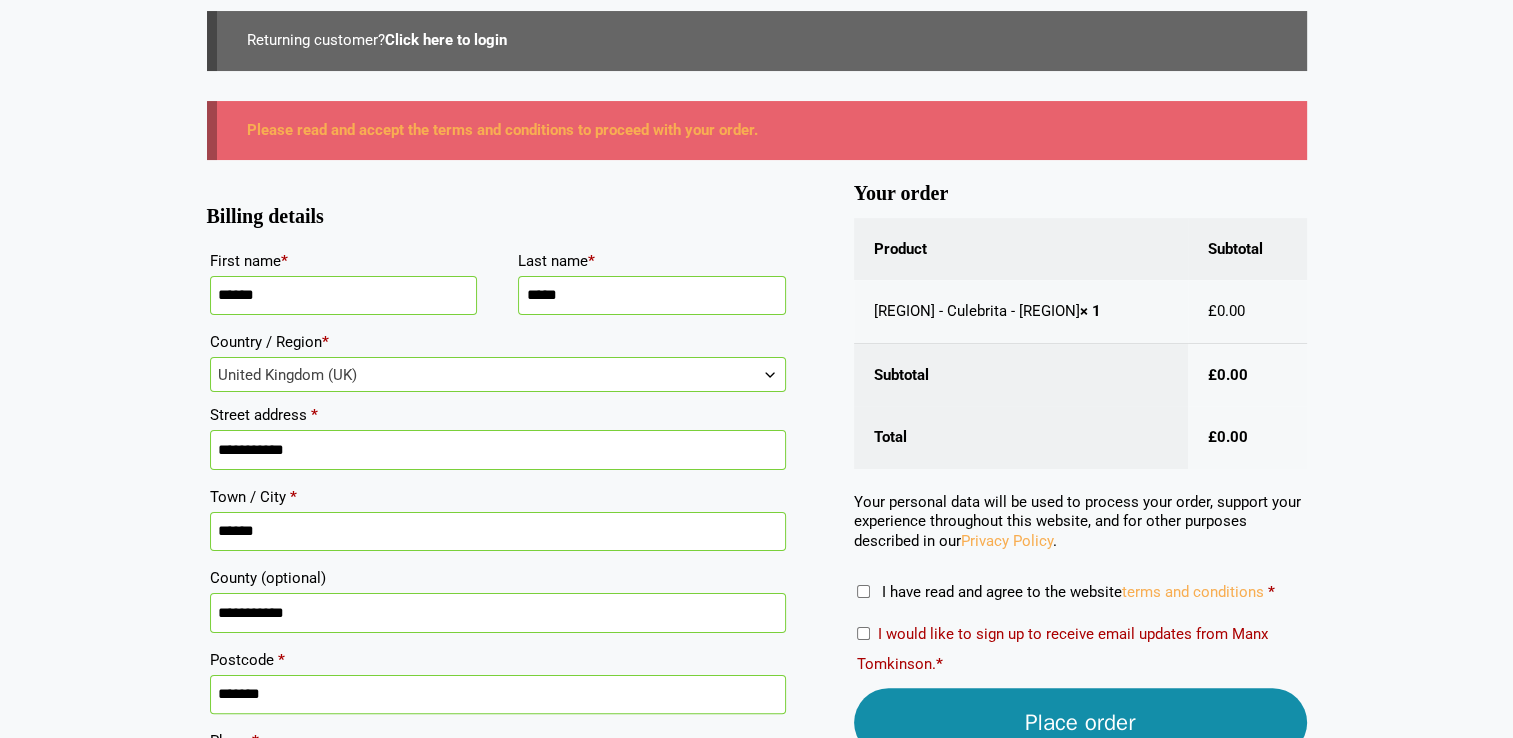 click on "Place order" at bounding box center [1080, 722] 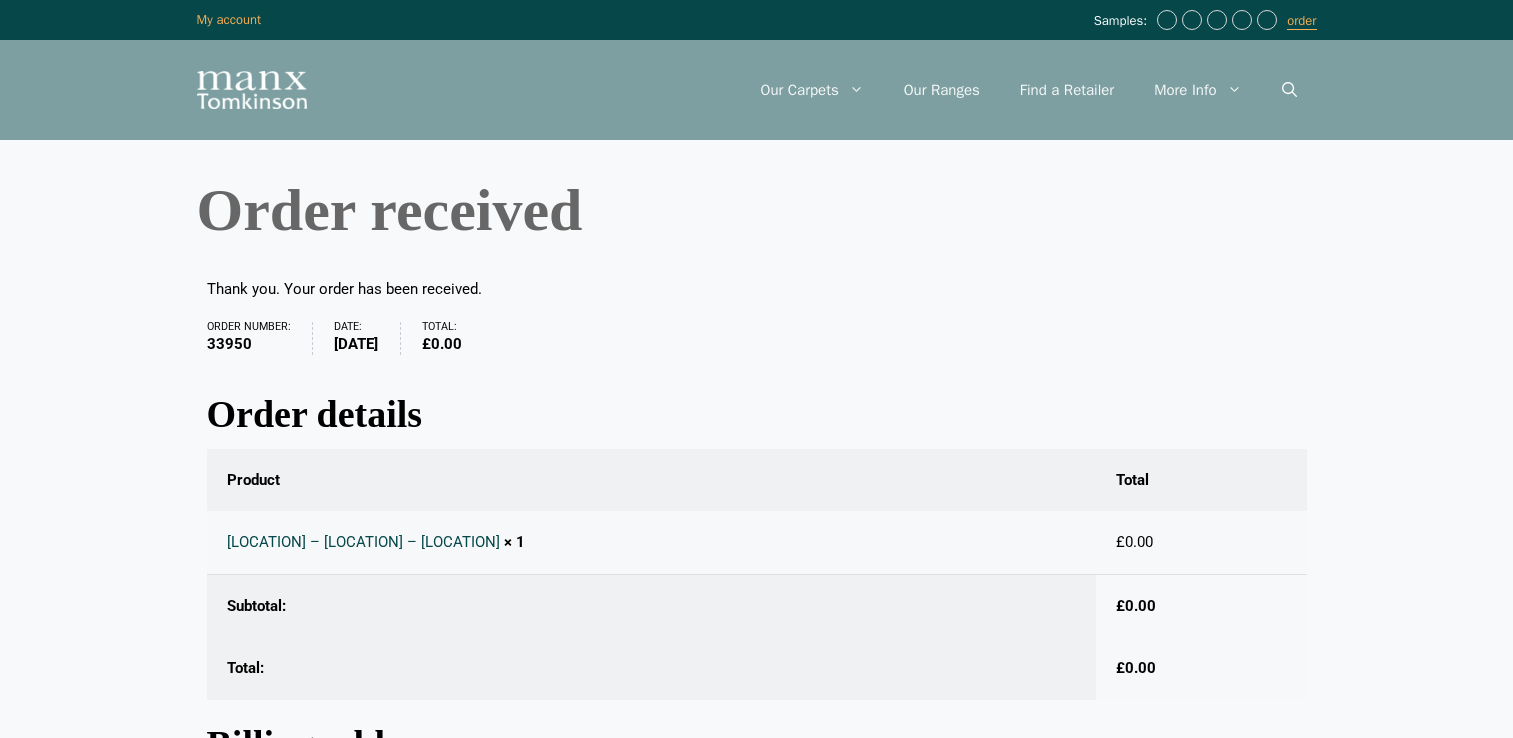 scroll, scrollTop: 0, scrollLeft: 0, axis: both 